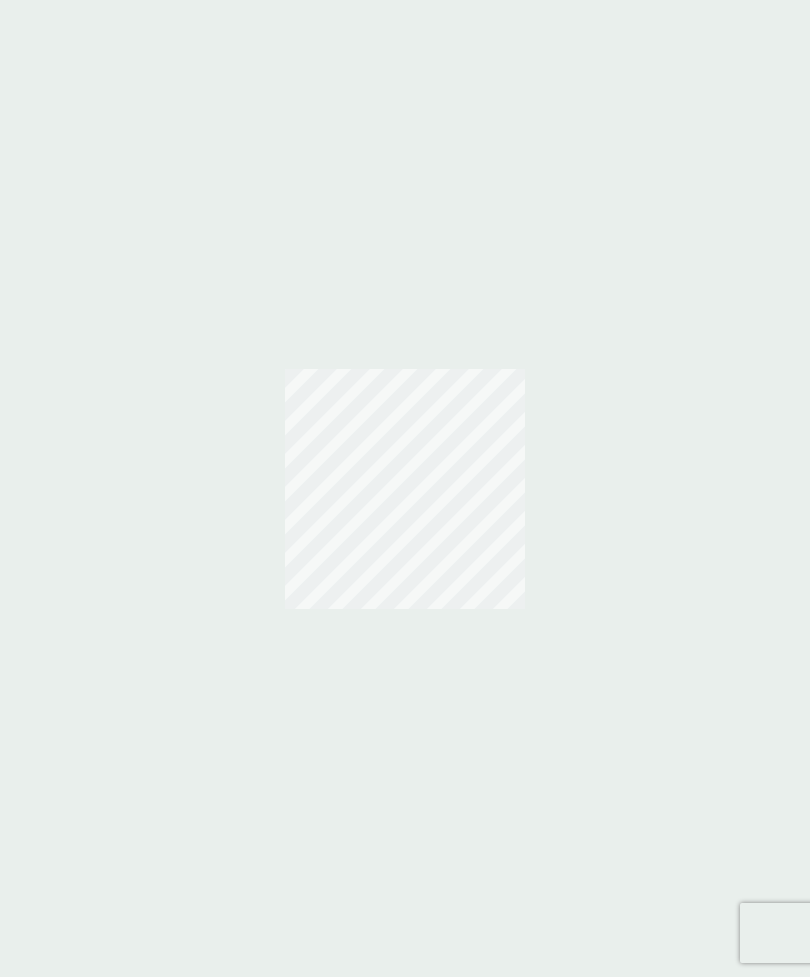 scroll, scrollTop: 0, scrollLeft: 0, axis: both 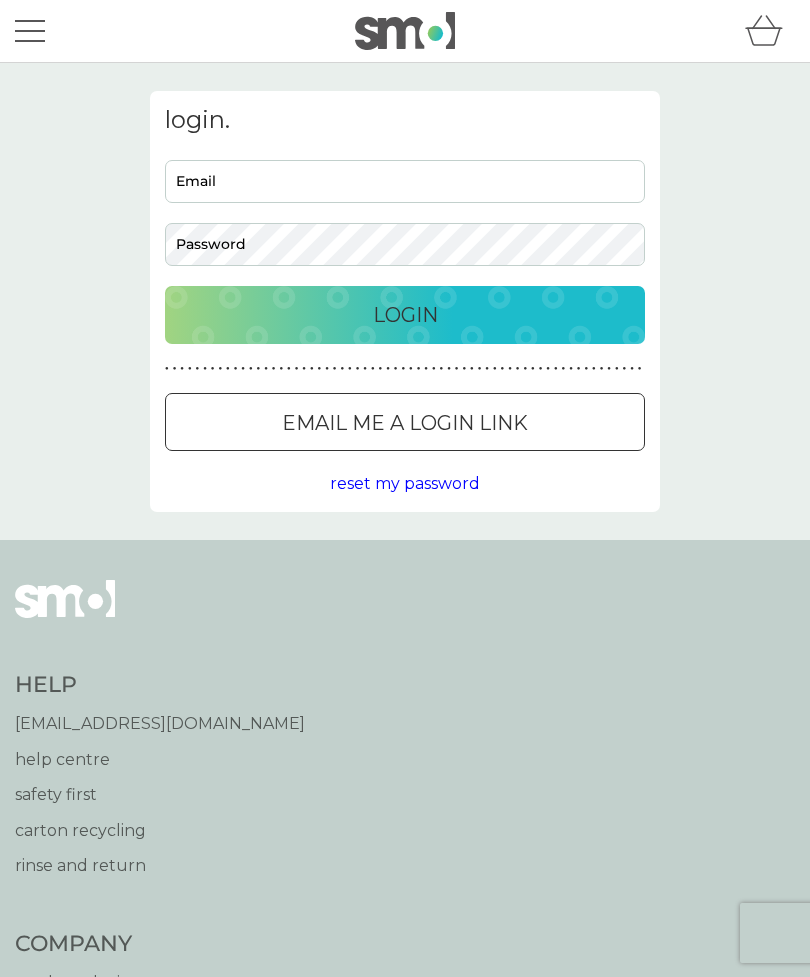 click on "Email" at bounding box center [405, 181] 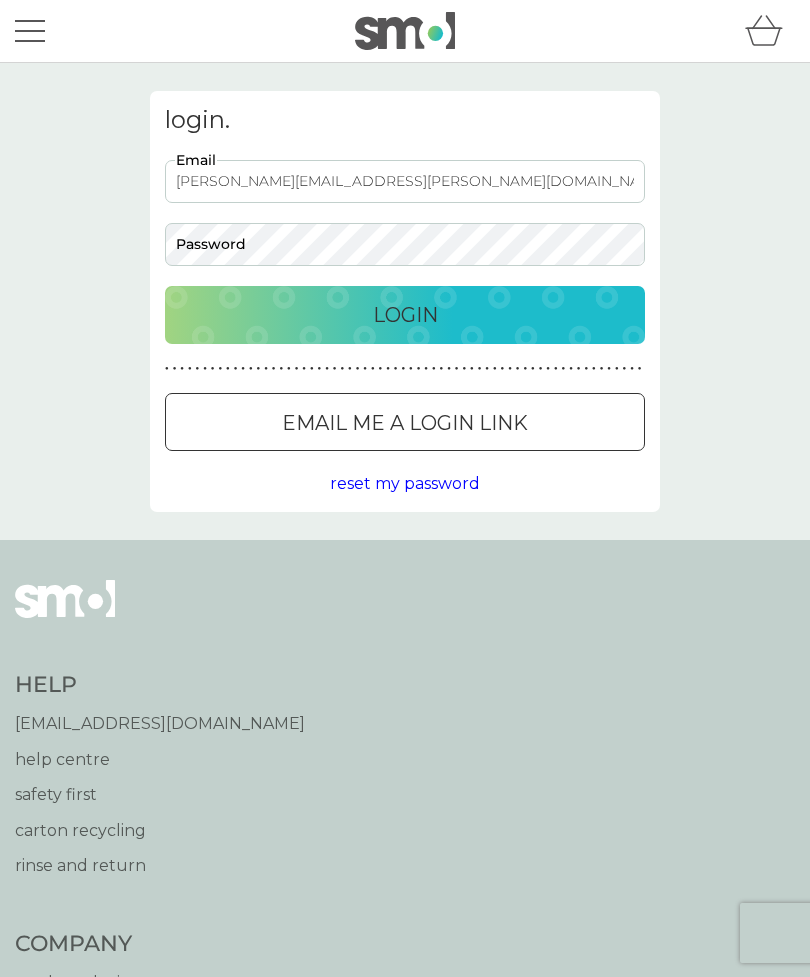 type on "linda.thornber@btinternet.com" 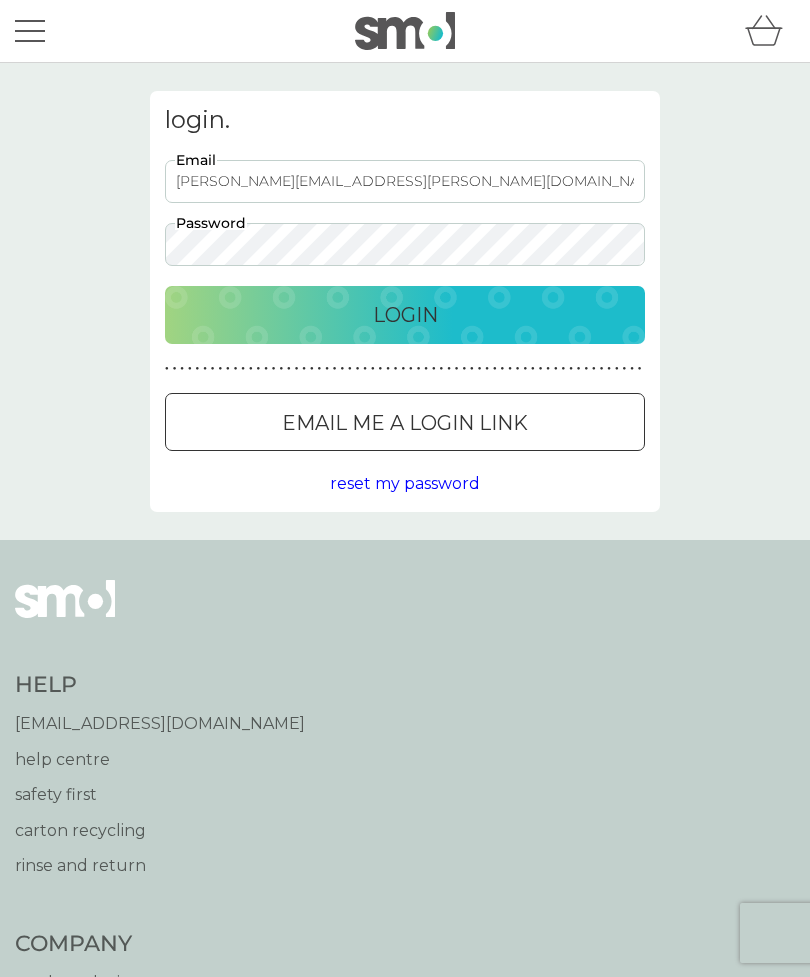 click on "Login" at bounding box center (405, 315) 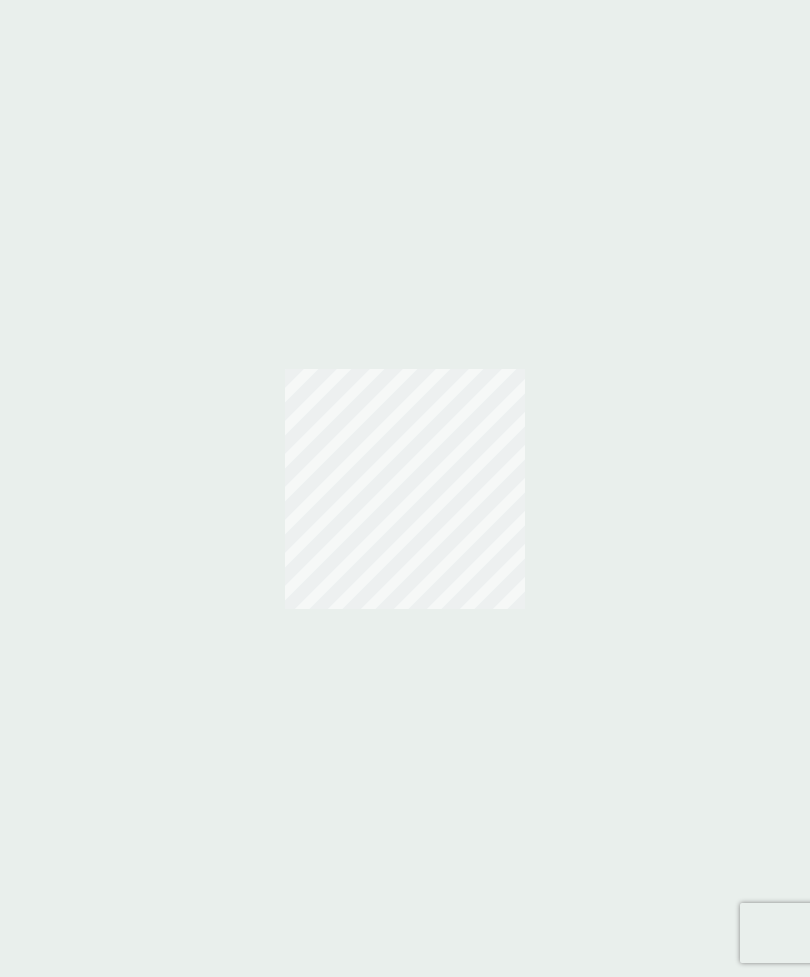 scroll, scrollTop: 0, scrollLeft: 0, axis: both 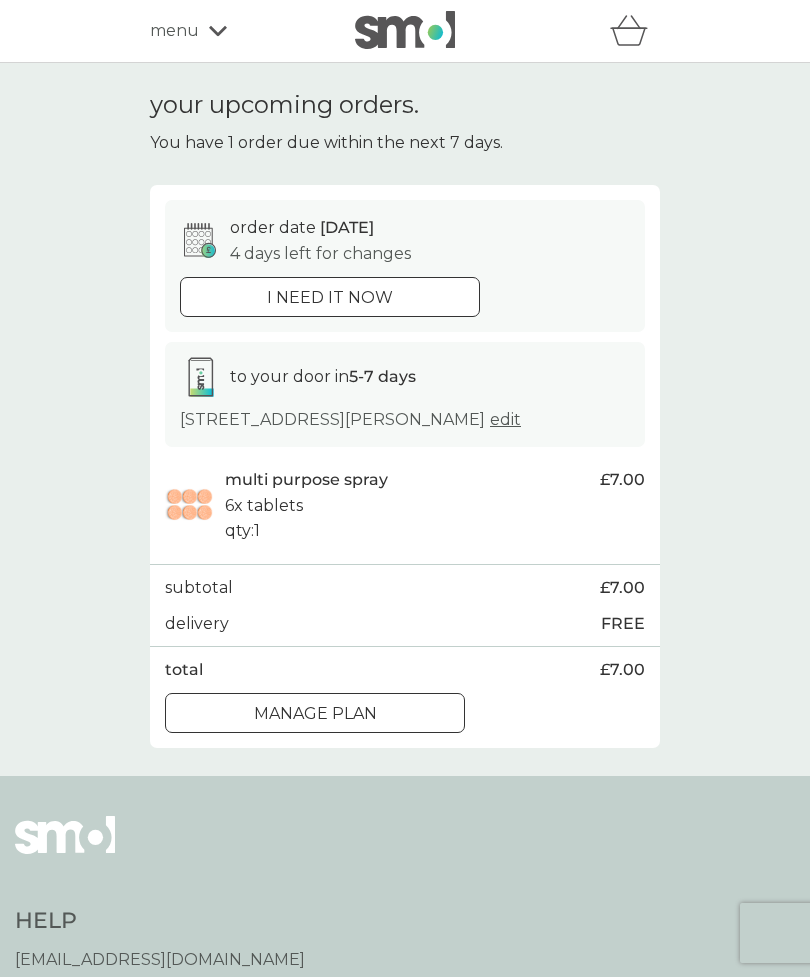 click on "Manage plan" at bounding box center [315, 714] 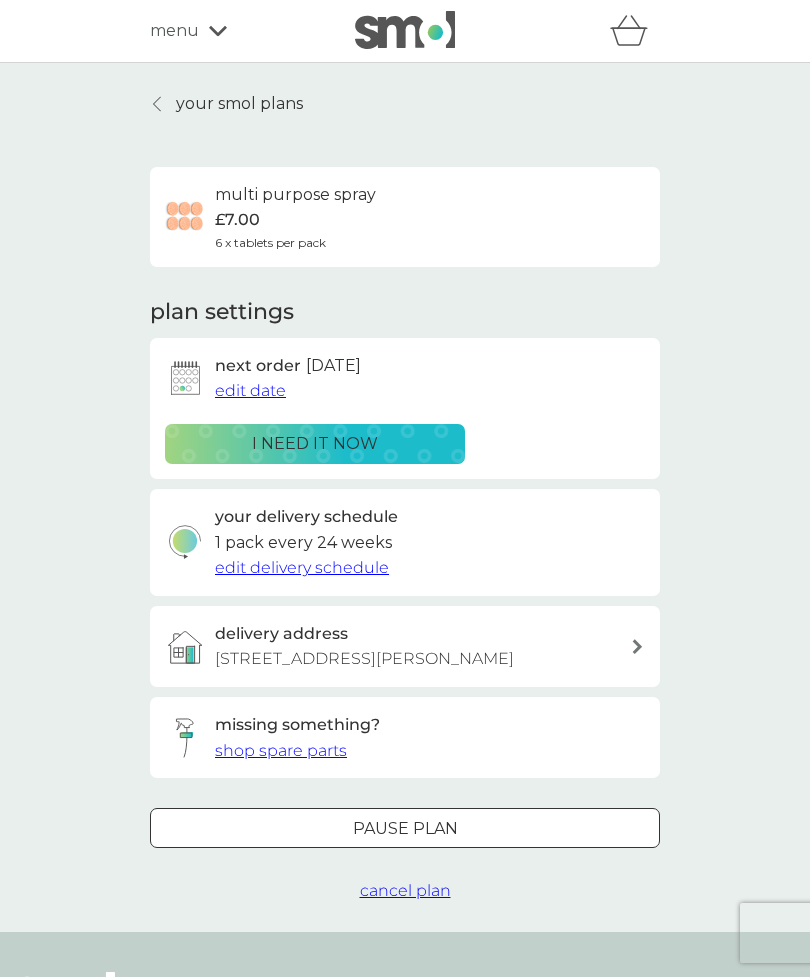 click on "edit date" at bounding box center [250, 390] 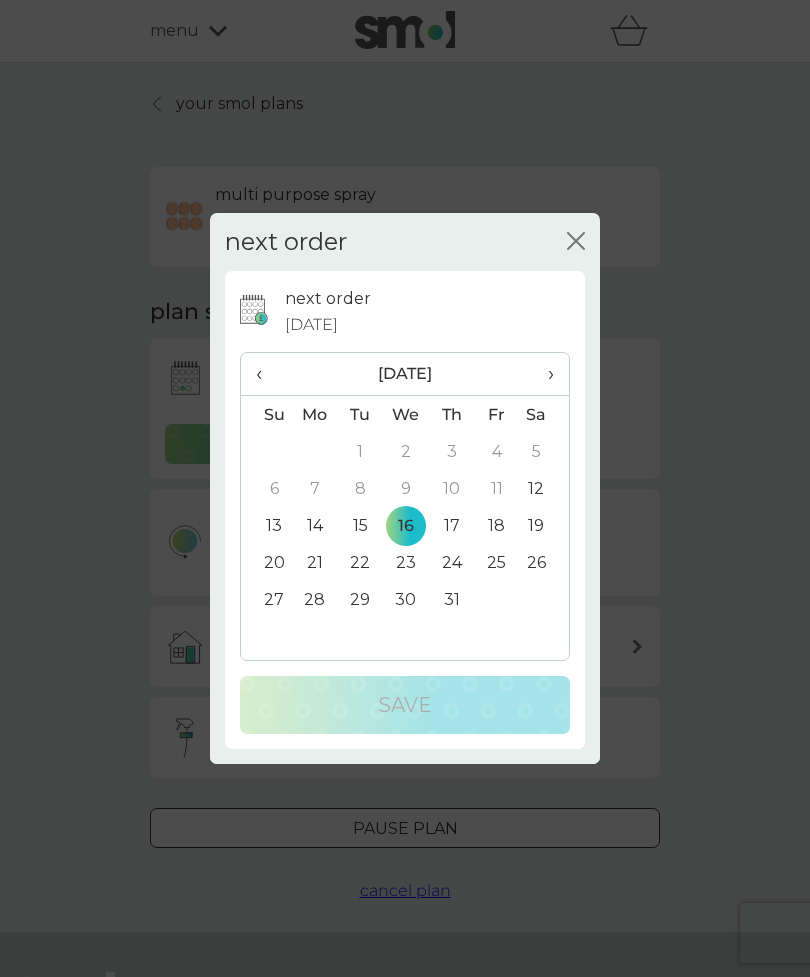 click on "close" 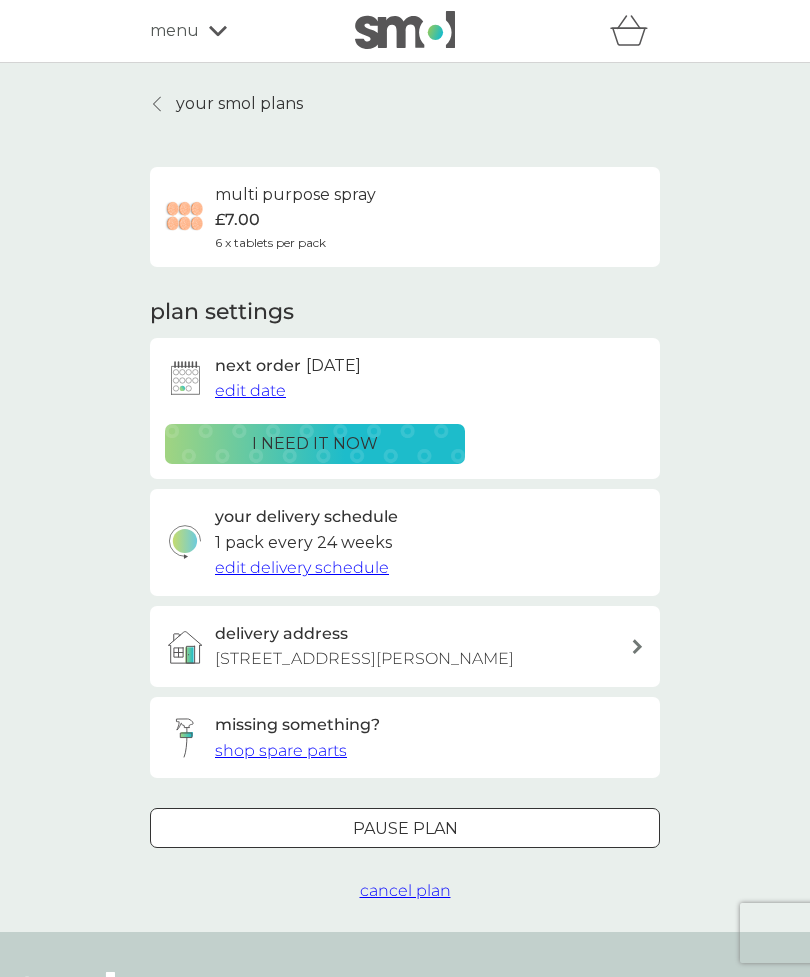 click on "i need it now" at bounding box center (315, 444) 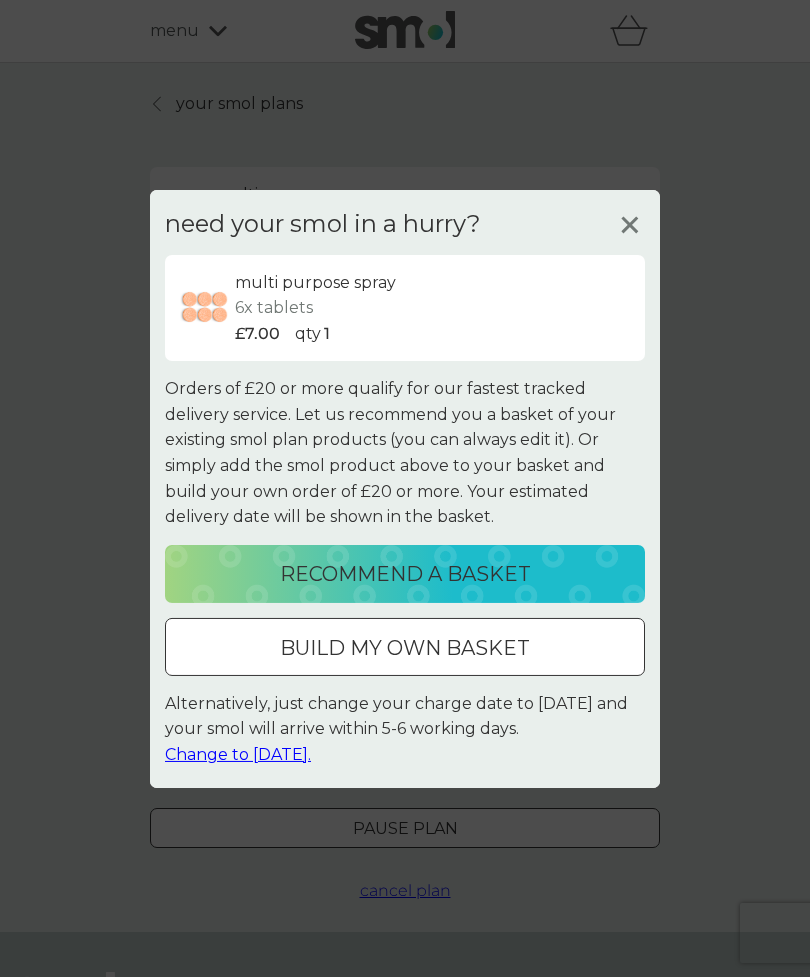 click 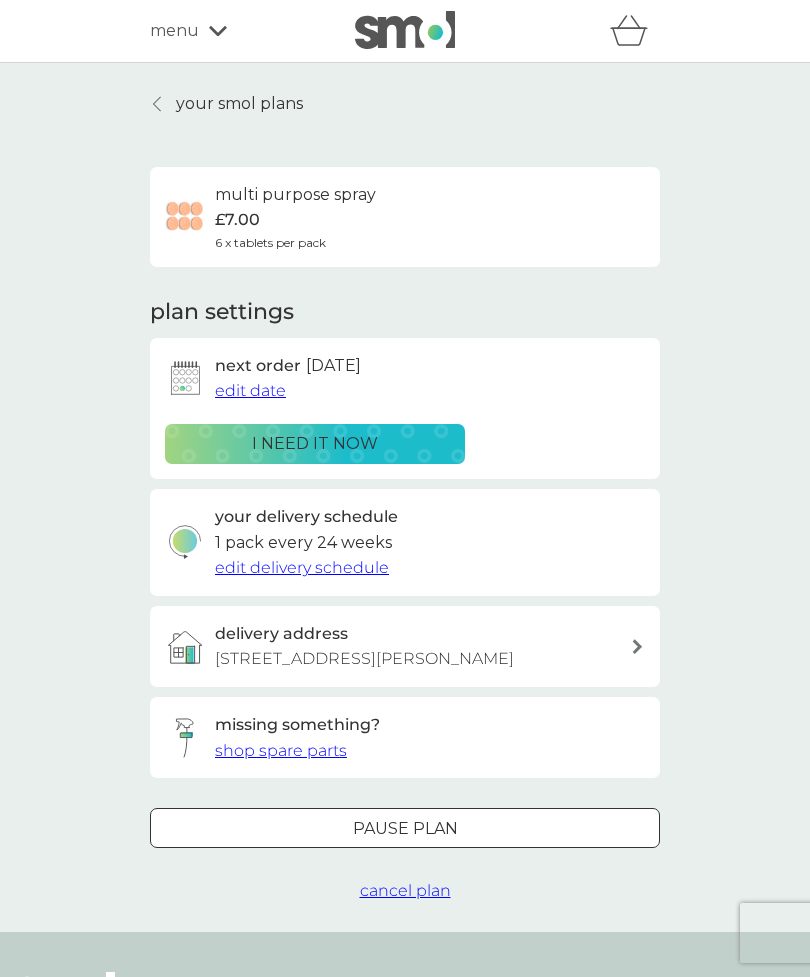 click on "Pause plan" at bounding box center (405, 829) 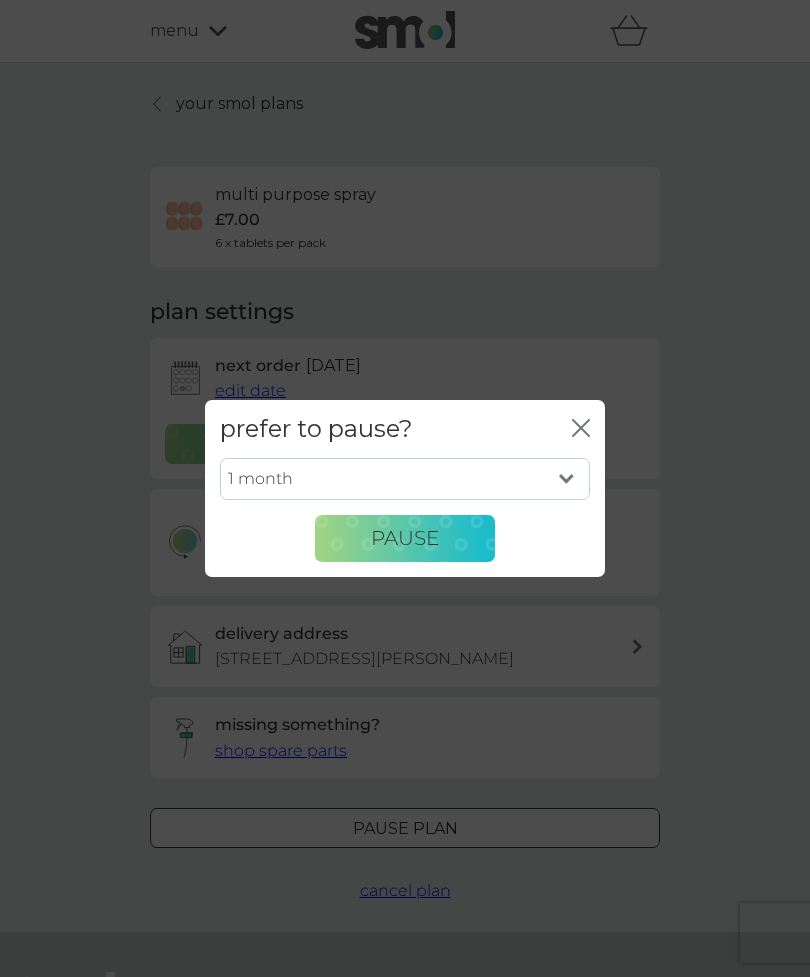 click on "1 month 2 months 3 months 4 months 5 months 6 months" at bounding box center [405, 479] 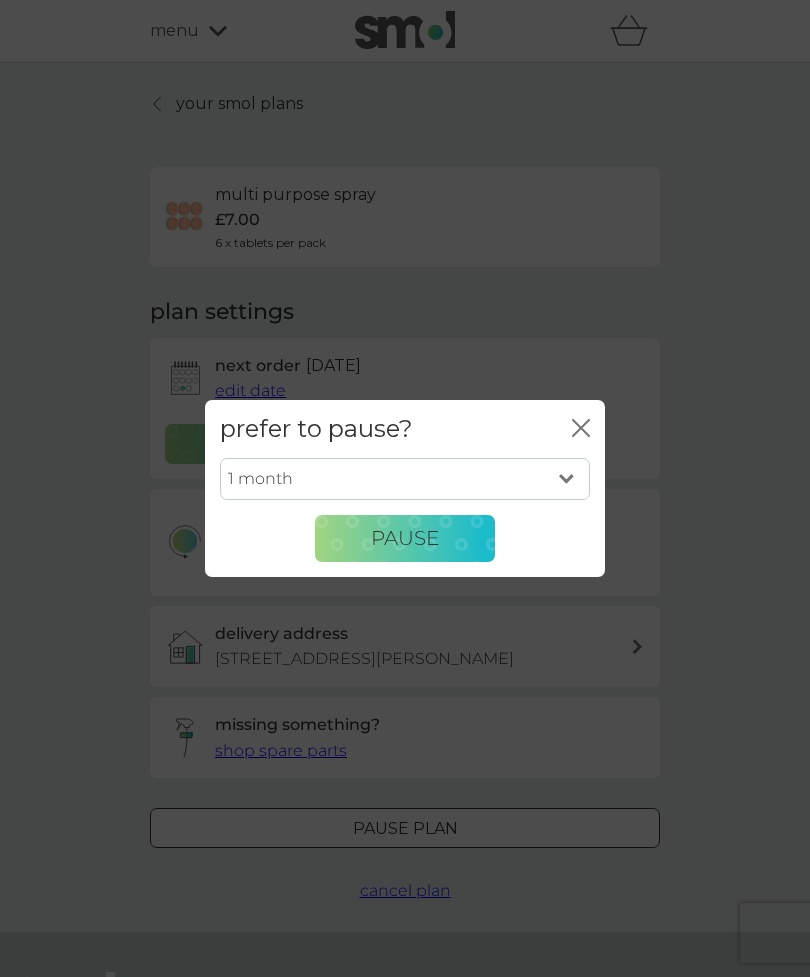 select on "6" 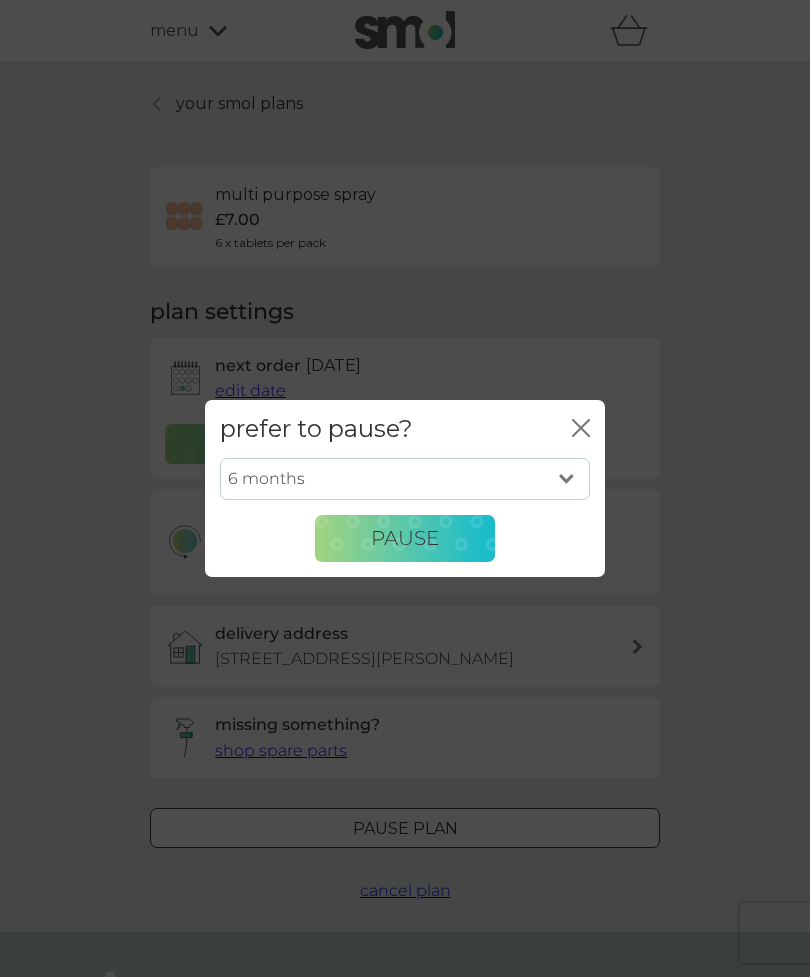 click on "prefer to pause? close" at bounding box center [405, 429] 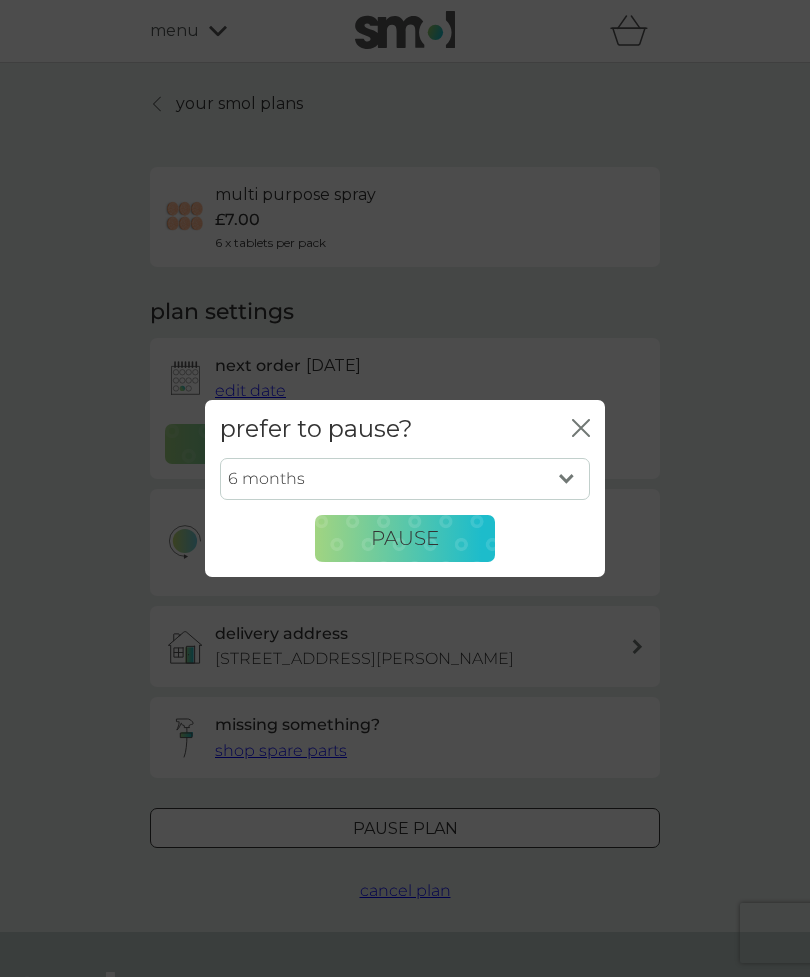 click on "Pause" at bounding box center [405, 538] 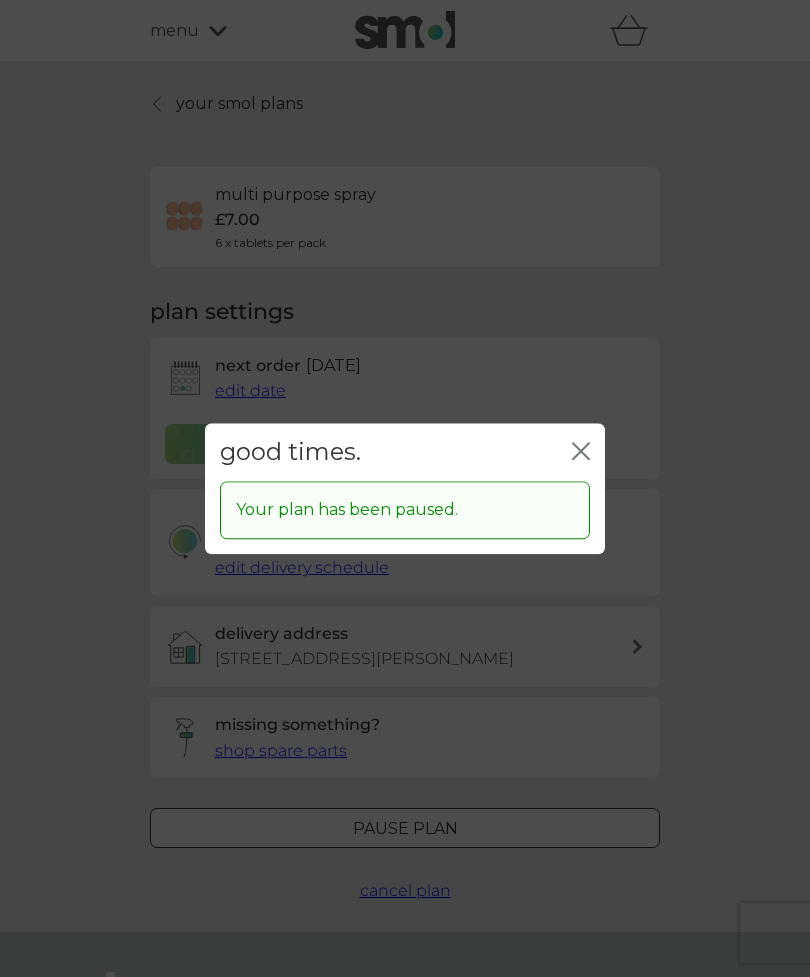 click 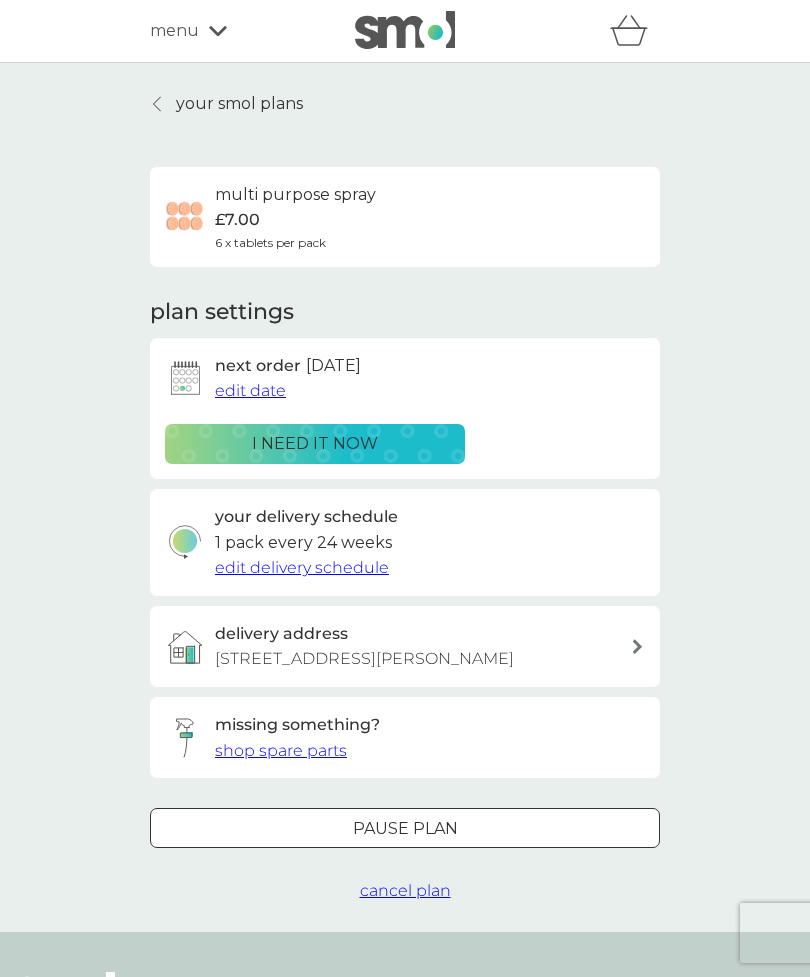 click on "your smol plans" at bounding box center (239, 104) 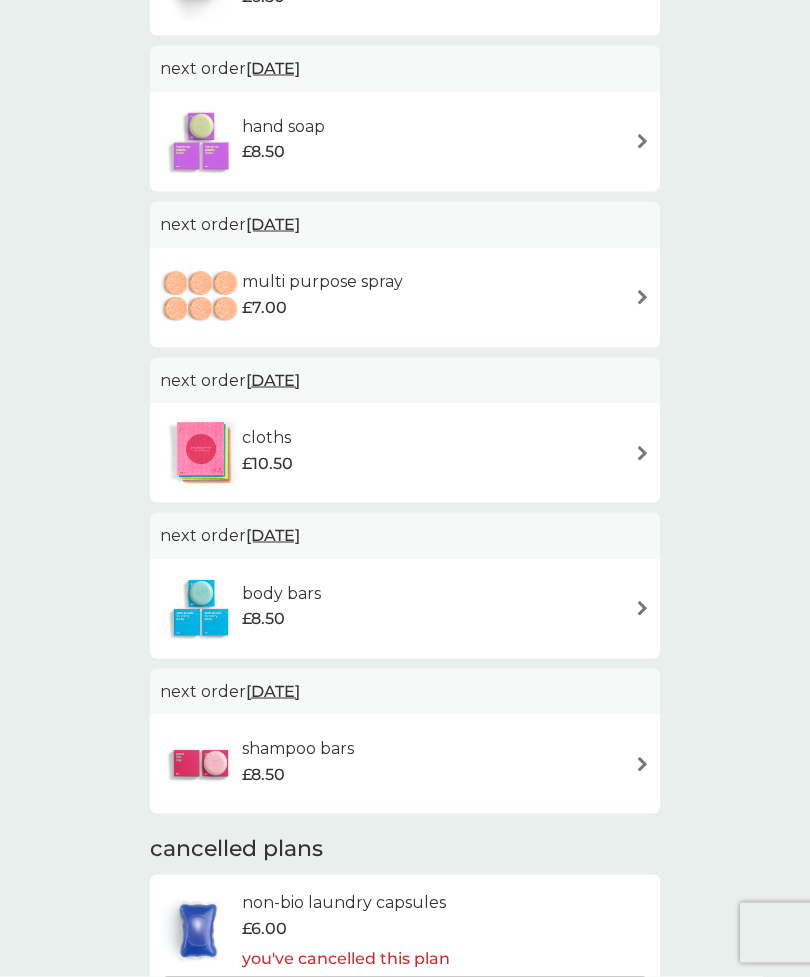 scroll, scrollTop: 1460, scrollLeft: 0, axis: vertical 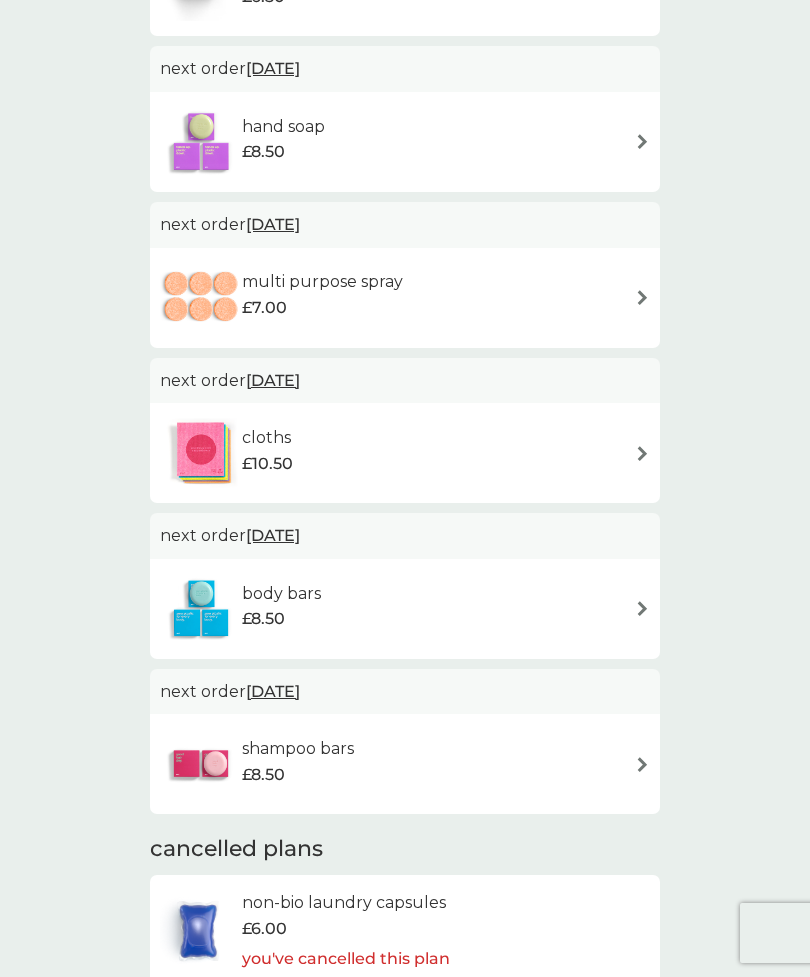 click at bounding box center (642, 608) 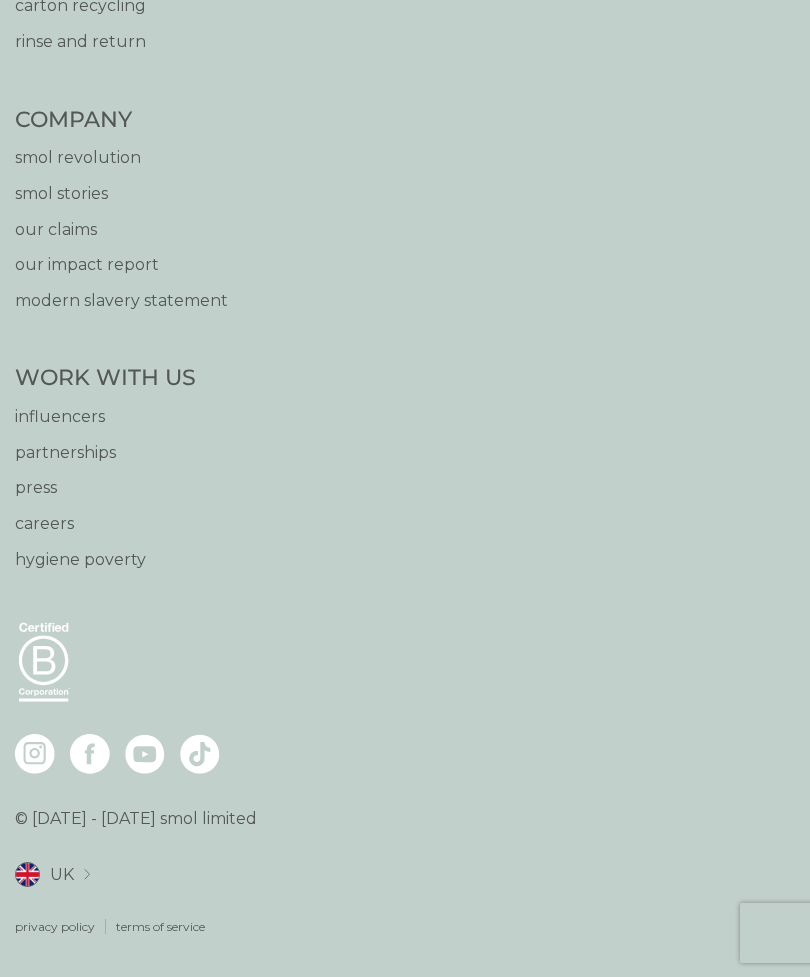 scroll, scrollTop: 0, scrollLeft: 0, axis: both 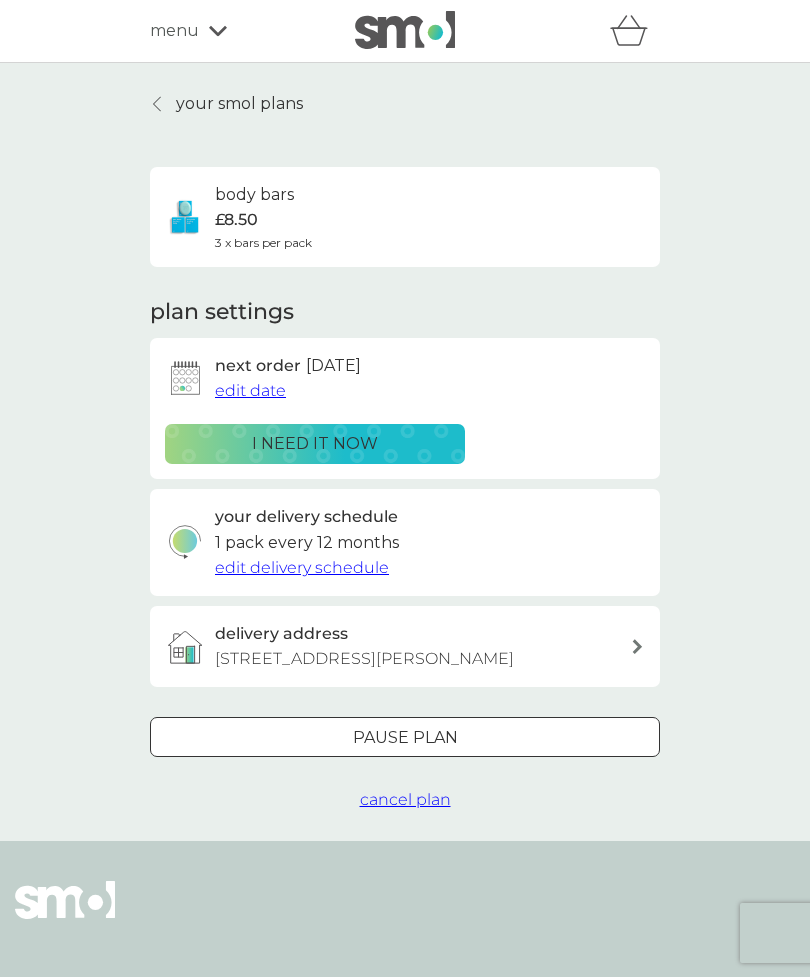 click on "cancel plan" at bounding box center [405, 799] 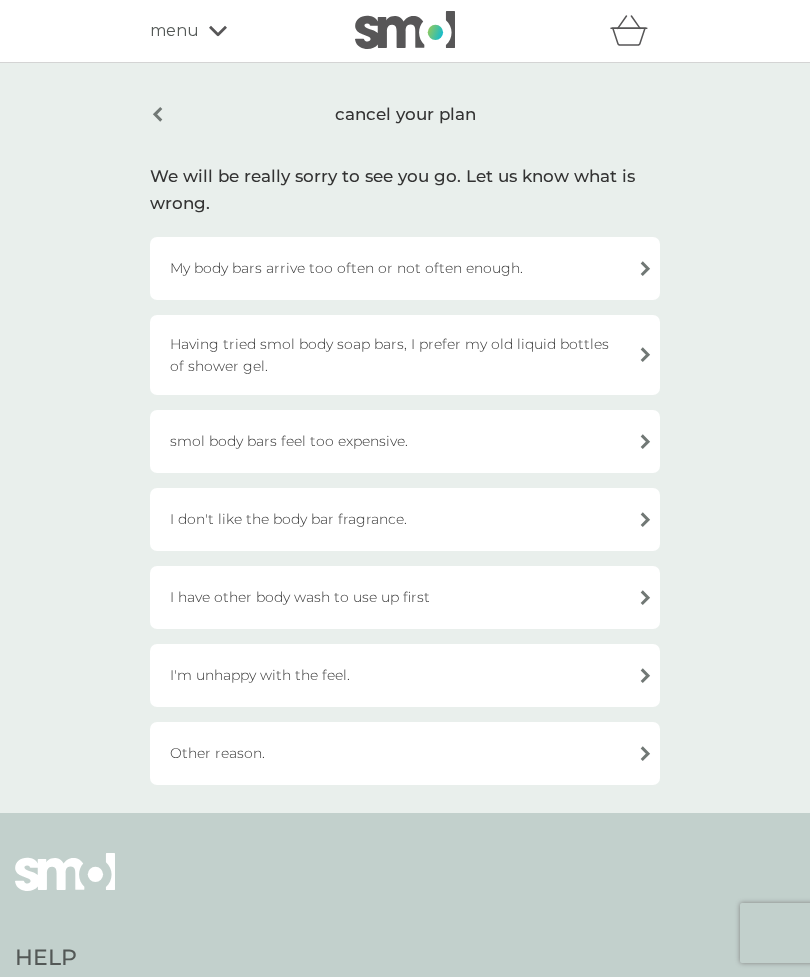 click on "Having tried smol body soap bars, I prefer my old liquid bottles of shower gel." at bounding box center [405, 355] 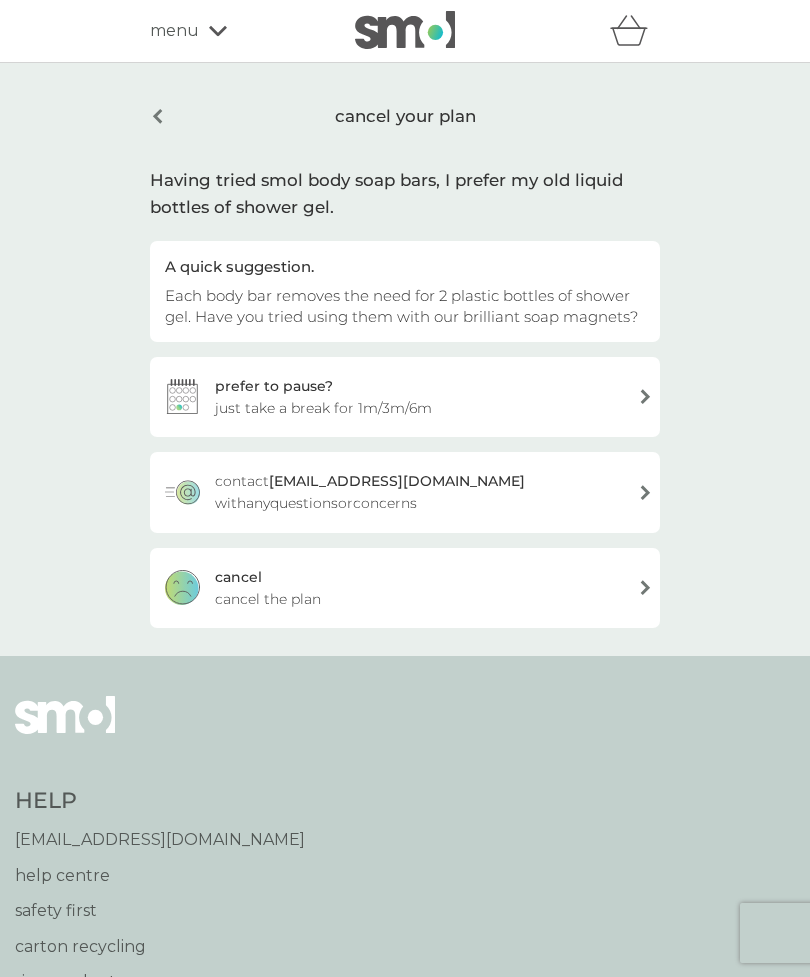 click on "cancel your plan" at bounding box center (405, 116) 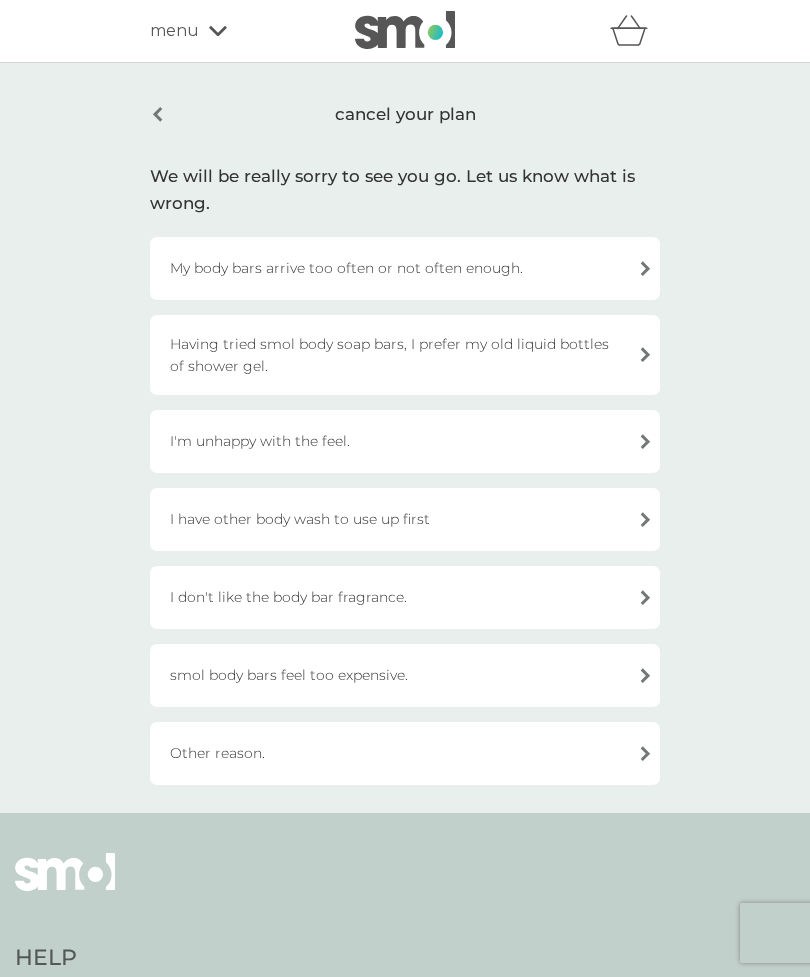 click on "menu" at bounding box center [235, 31] 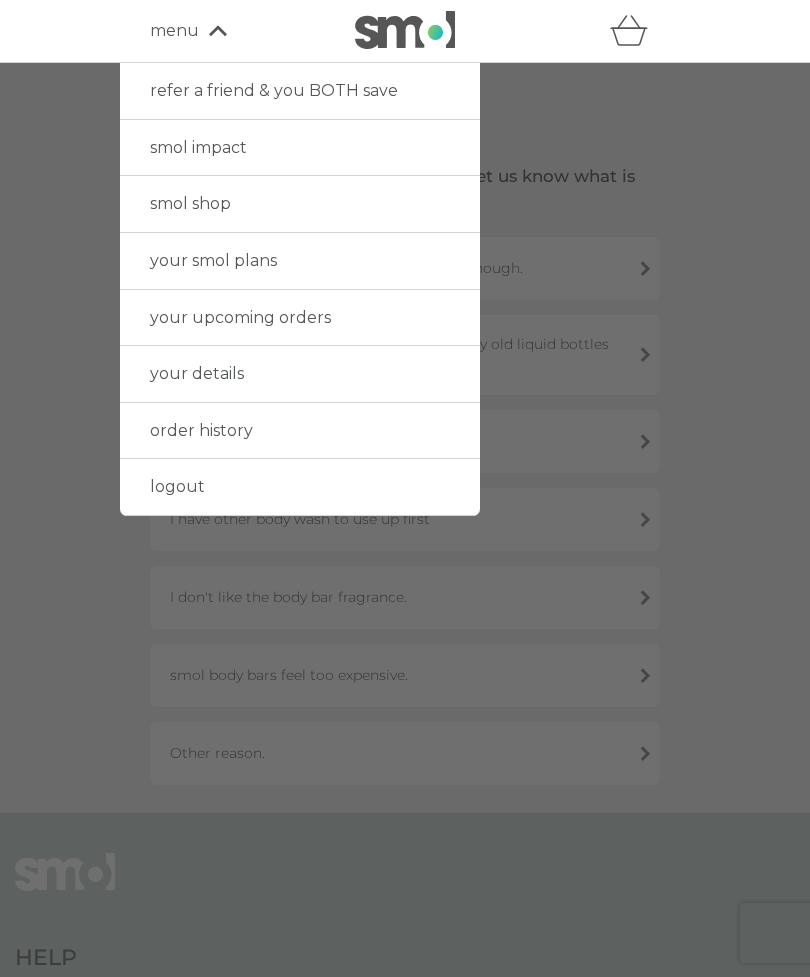 click at bounding box center [405, 551] 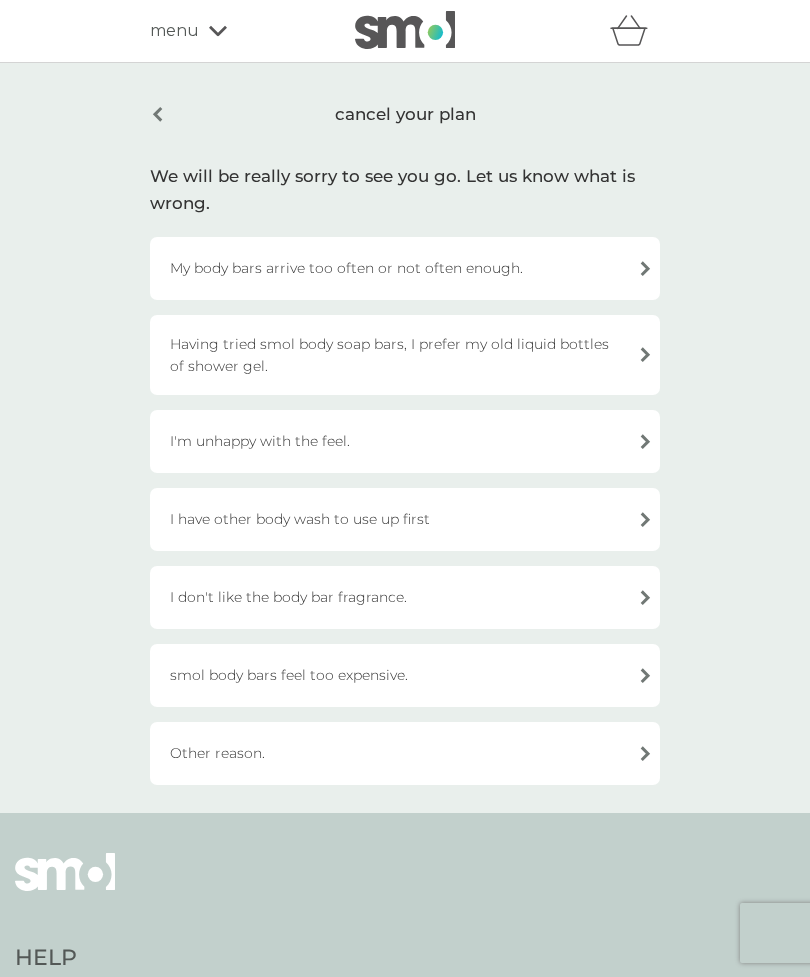 click on "cancel your plan We will be really sorry to see you go. Let us know what is wrong. My body bars arrive too often or not often enough. Having tried smol body soap bars, I prefer my old liquid bottles of shower gel. I'm unhappy with the feel. I have other body wash to use up first I don't like the body bar fragrance. smol body bars feel too expensive. Other reason." at bounding box center (405, 438) 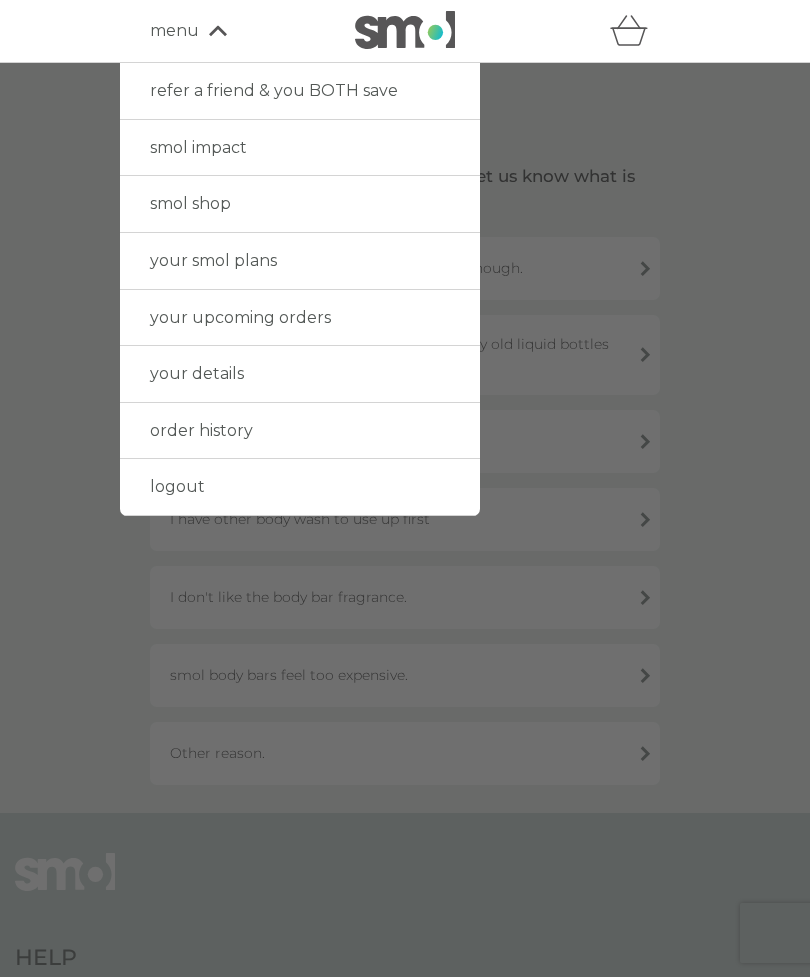 click at bounding box center [405, 551] 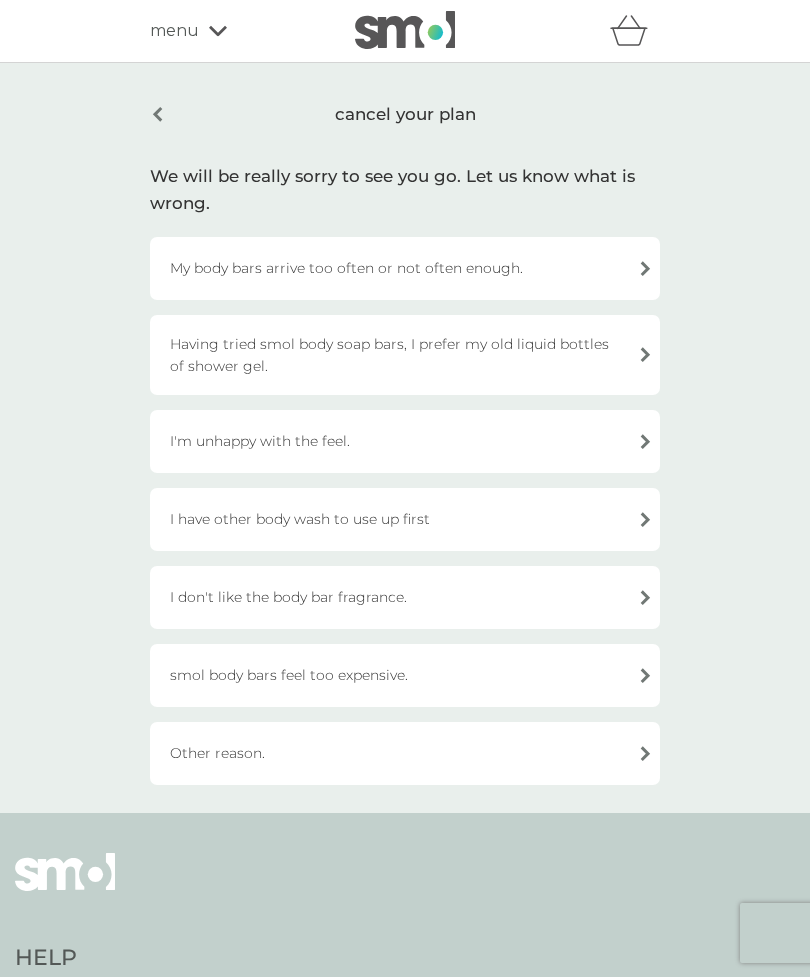 click on "cancel your plan" at bounding box center [405, 114] 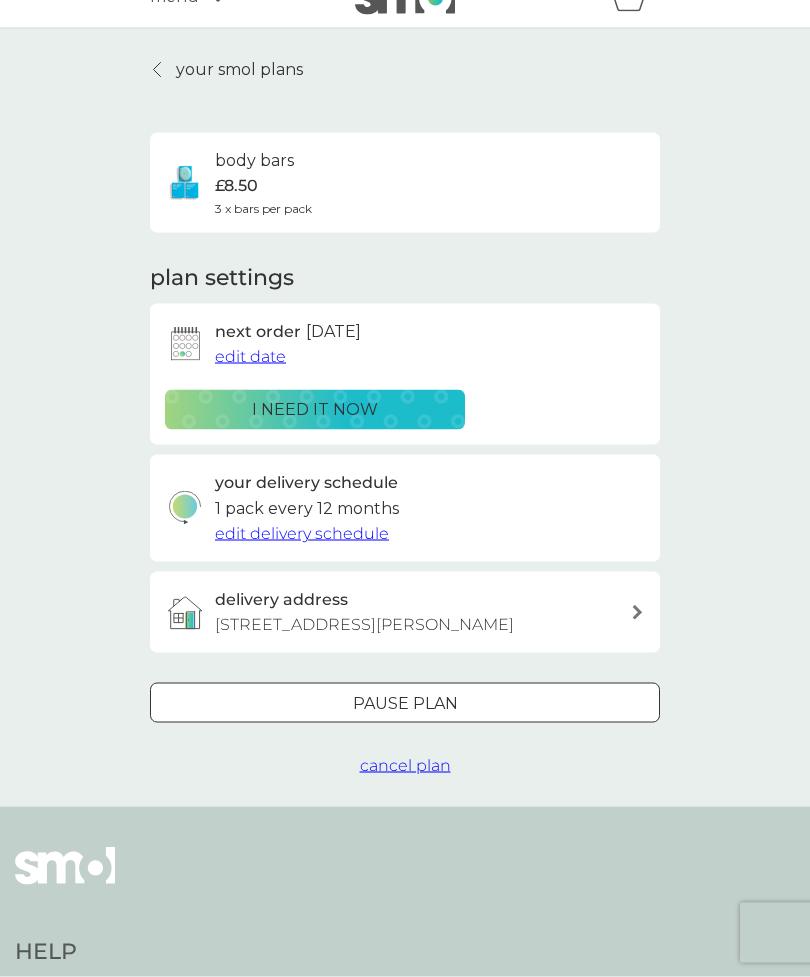 scroll, scrollTop: 0, scrollLeft: 0, axis: both 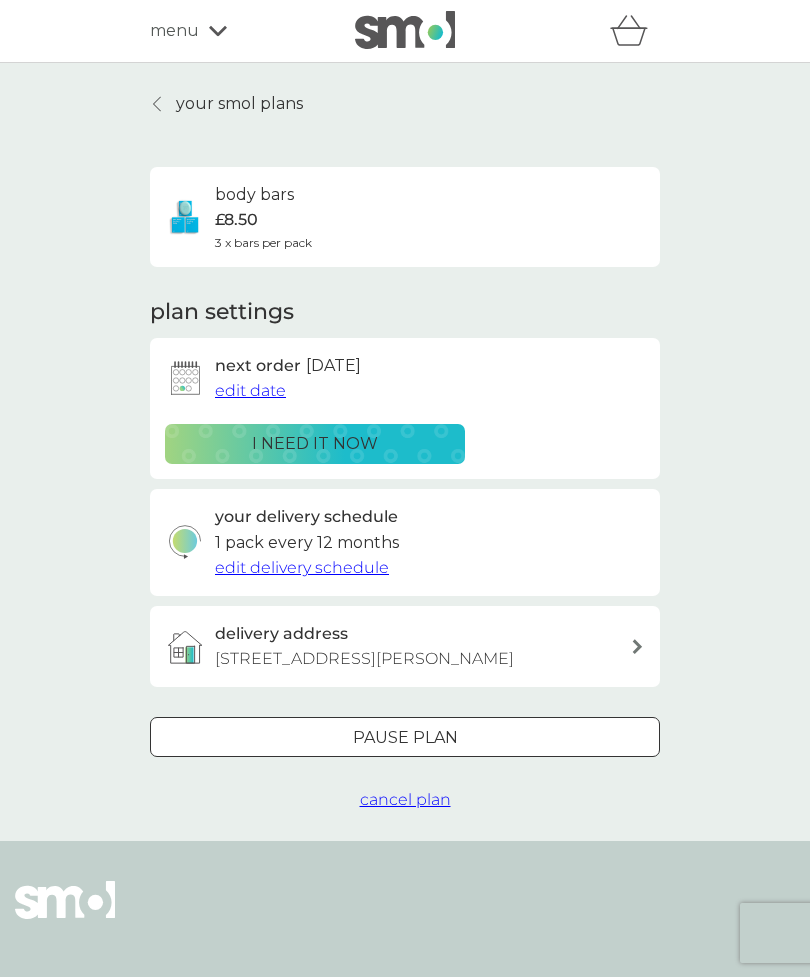 click on "cancel plan" at bounding box center [405, 799] 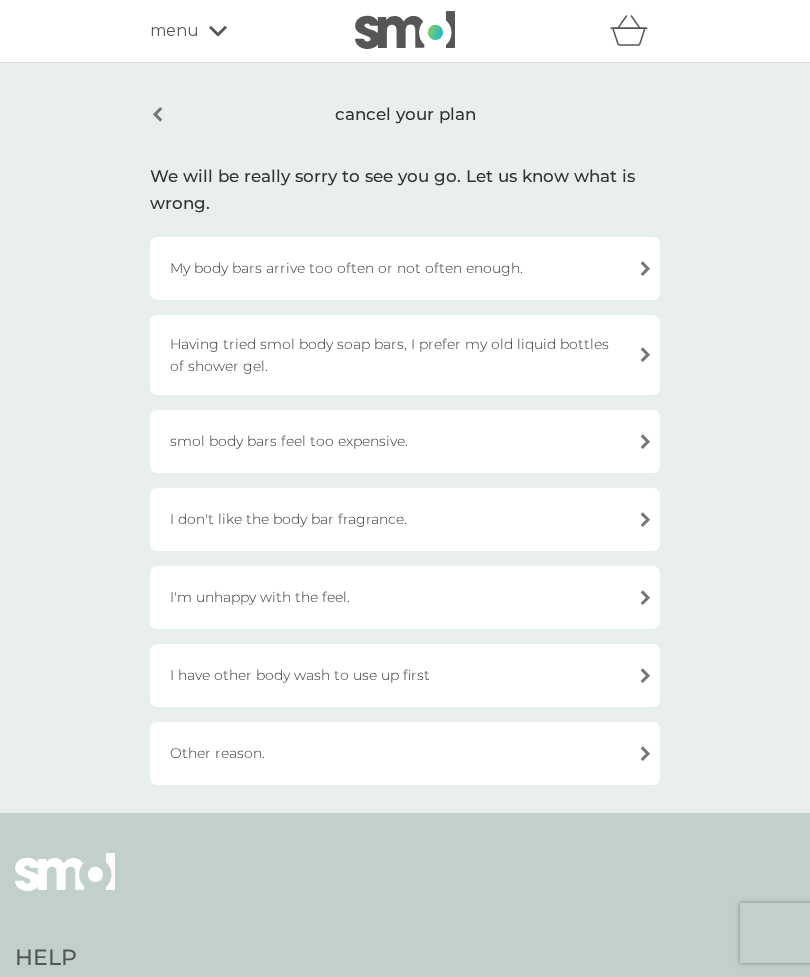 click on "cancel your plan" at bounding box center (405, 114) 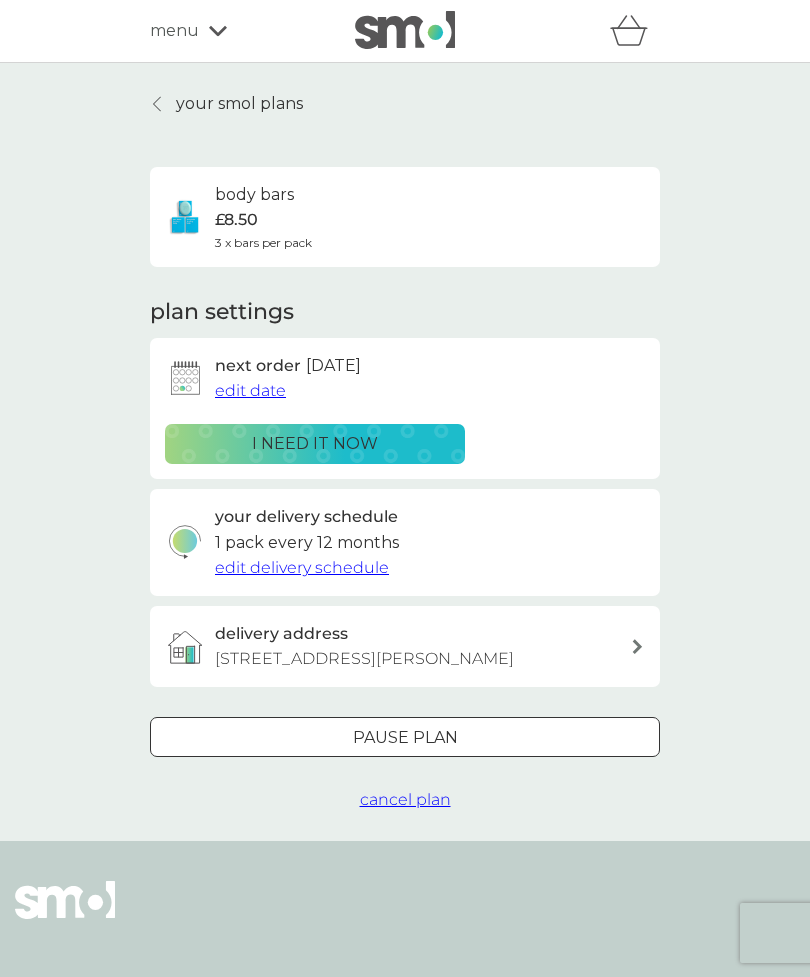 click on "your smol plans" at bounding box center [226, 104] 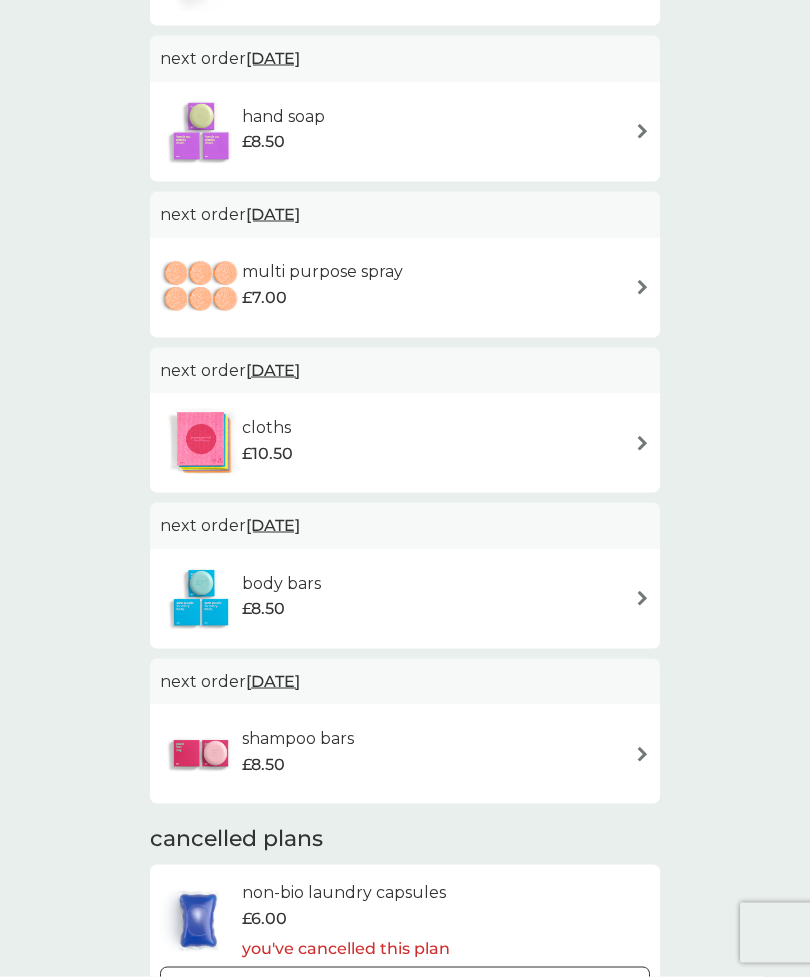 scroll, scrollTop: 1472, scrollLeft: 0, axis: vertical 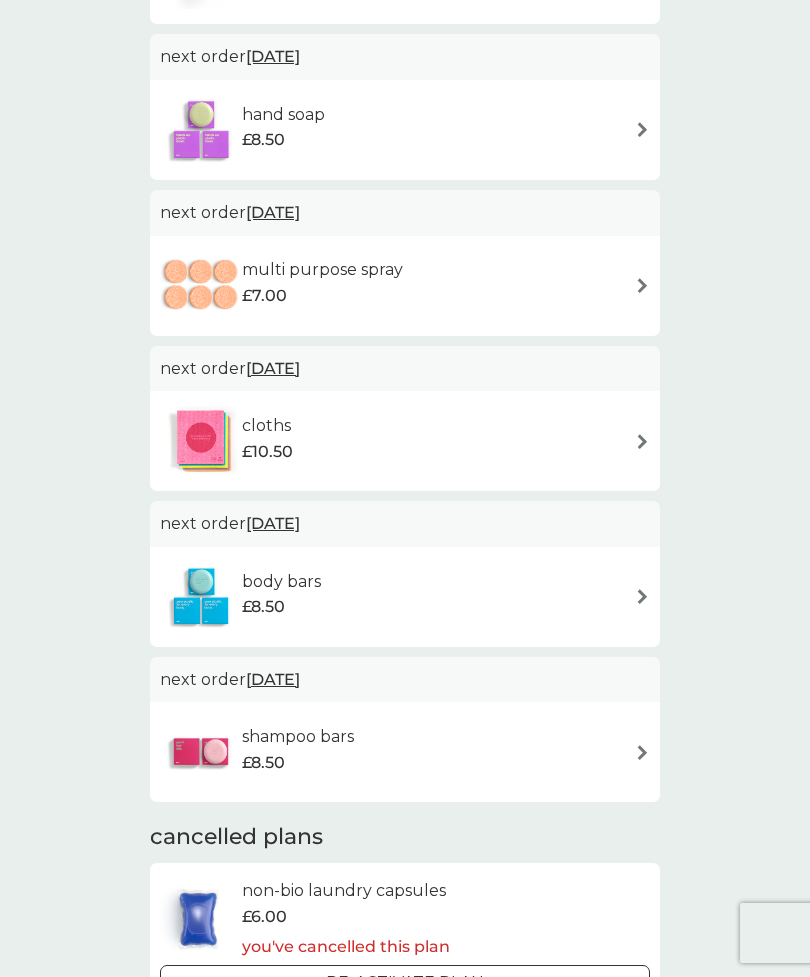 click at bounding box center [642, 596] 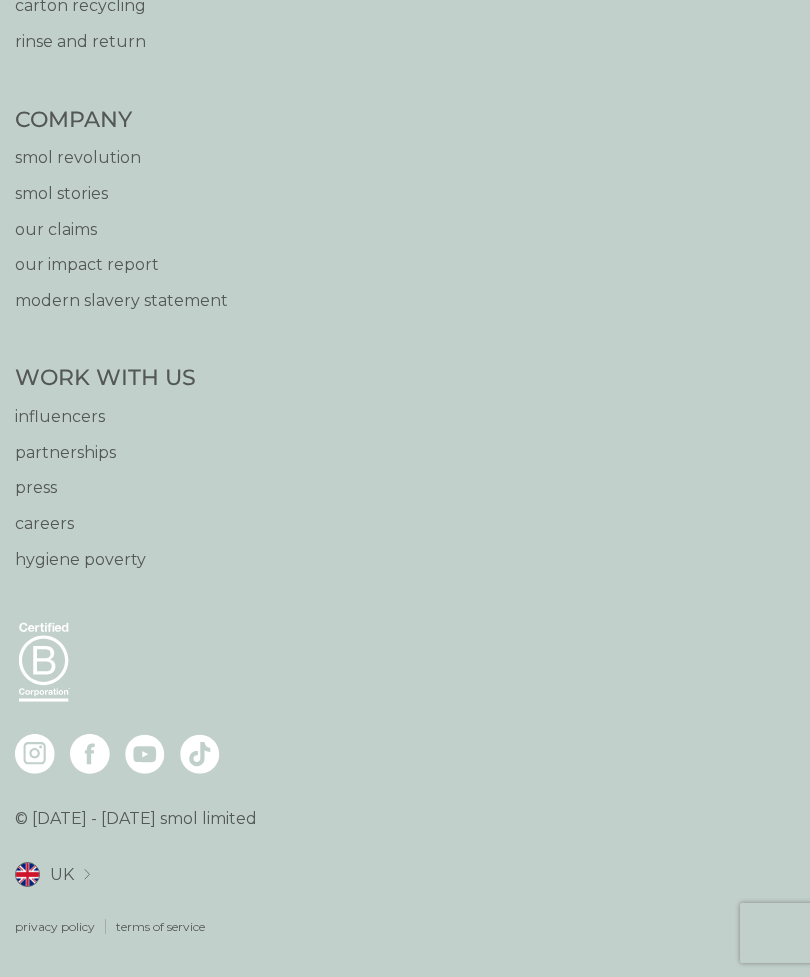 scroll, scrollTop: 0, scrollLeft: 0, axis: both 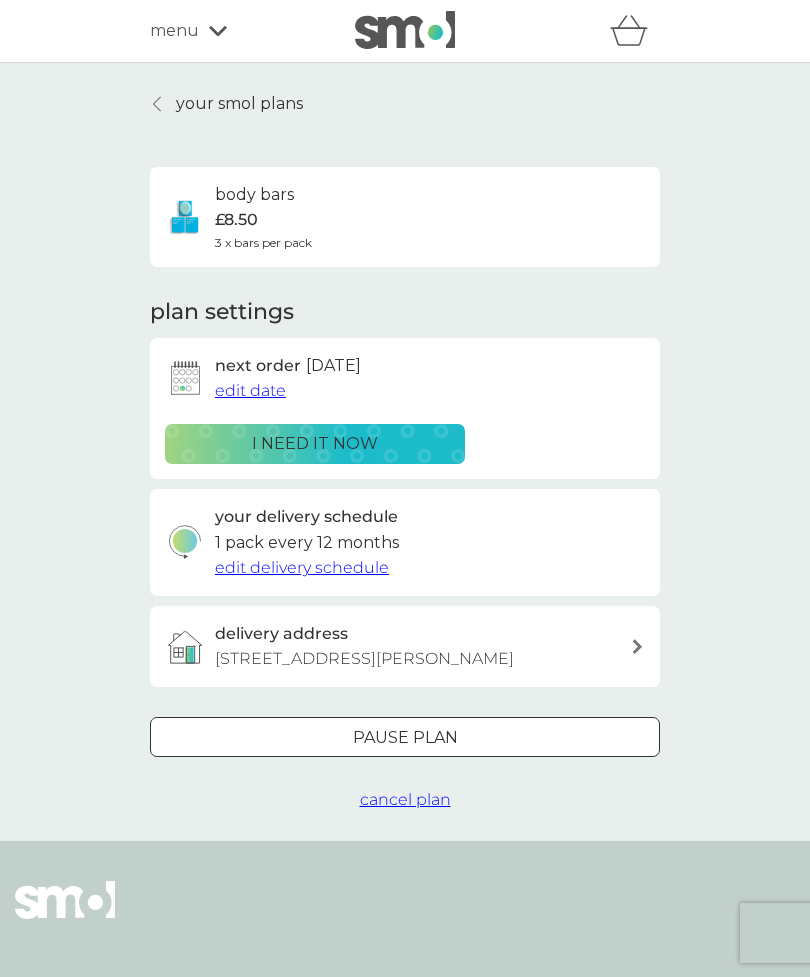 click on "cancel plan" at bounding box center [405, 799] 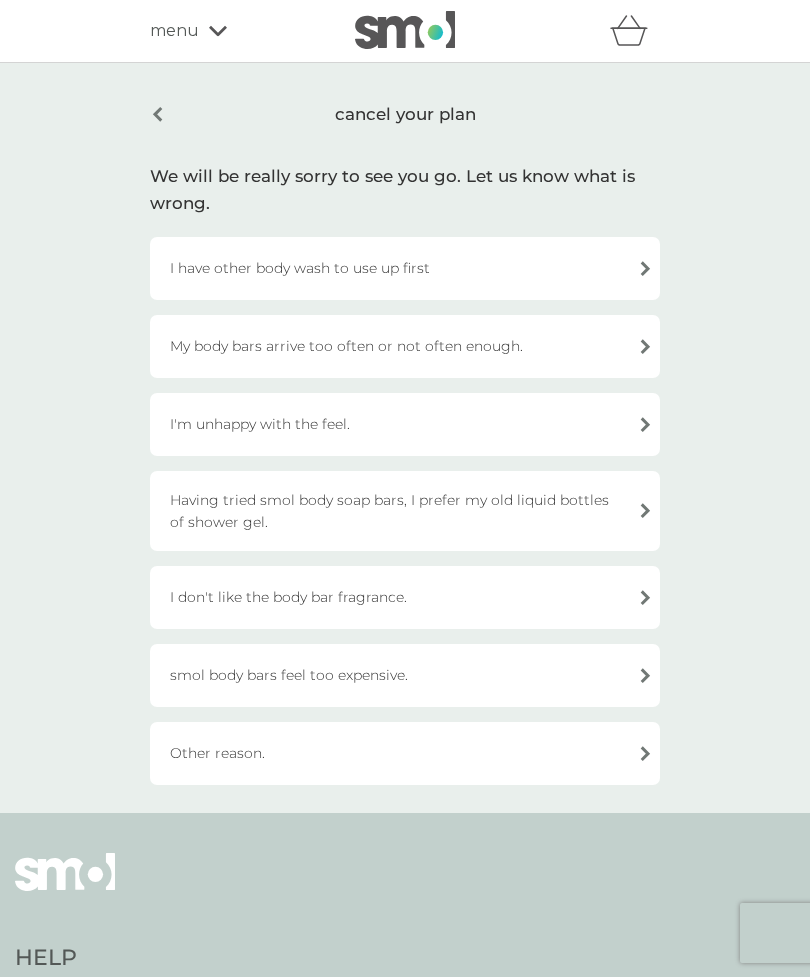 click on "menu" at bounding box center (235, 31) 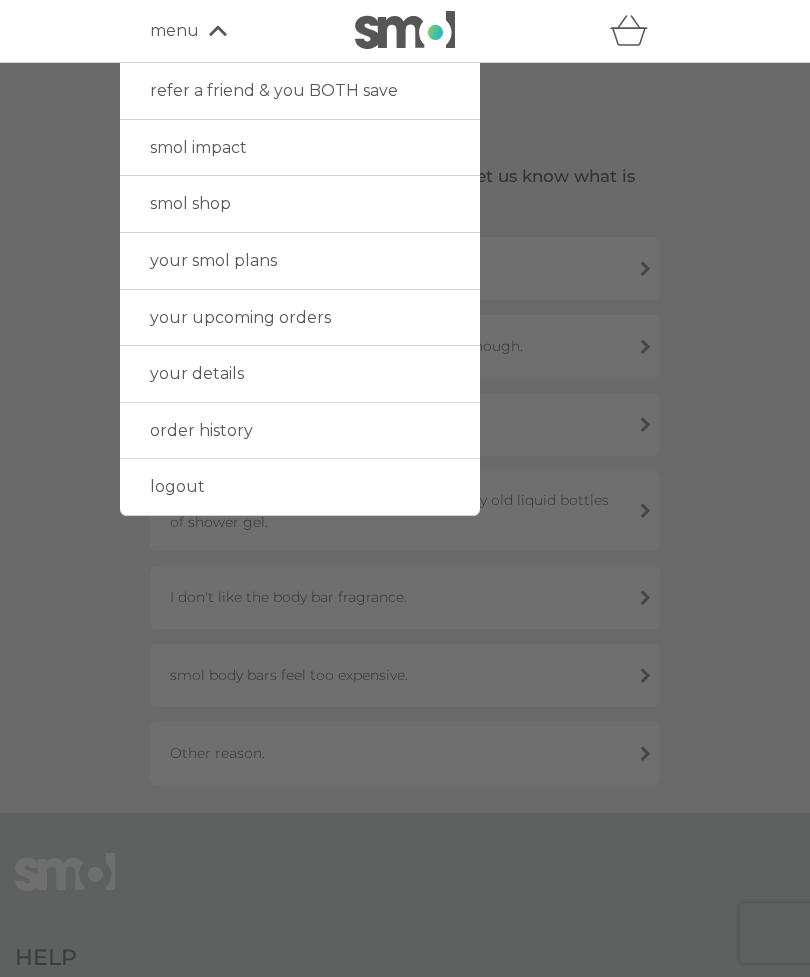 click at bounding box center (405, 551) 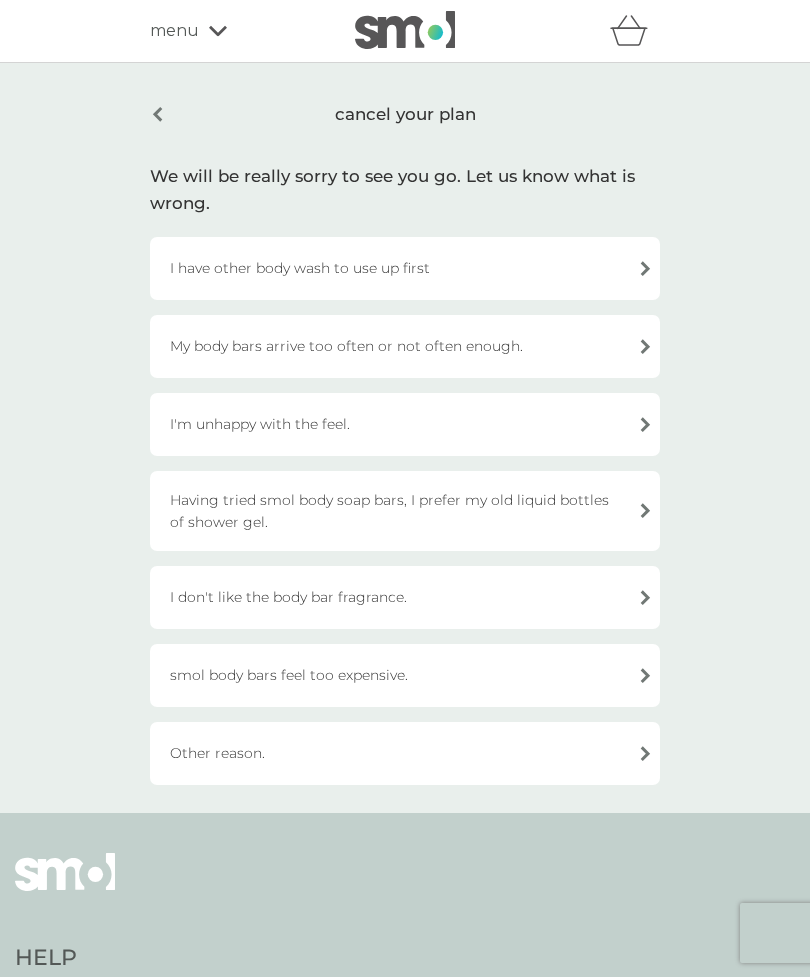 click on "cancel your plan" at bounding box center (405, 114) 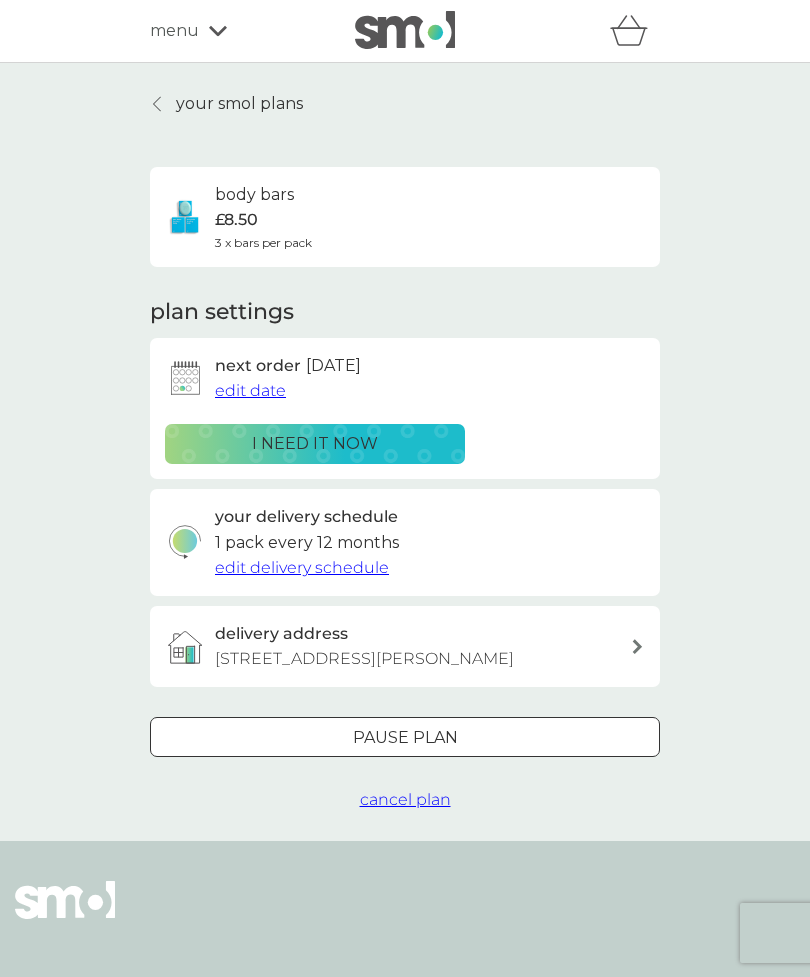 click on "cancel plan" at bounding box center (405, 799) 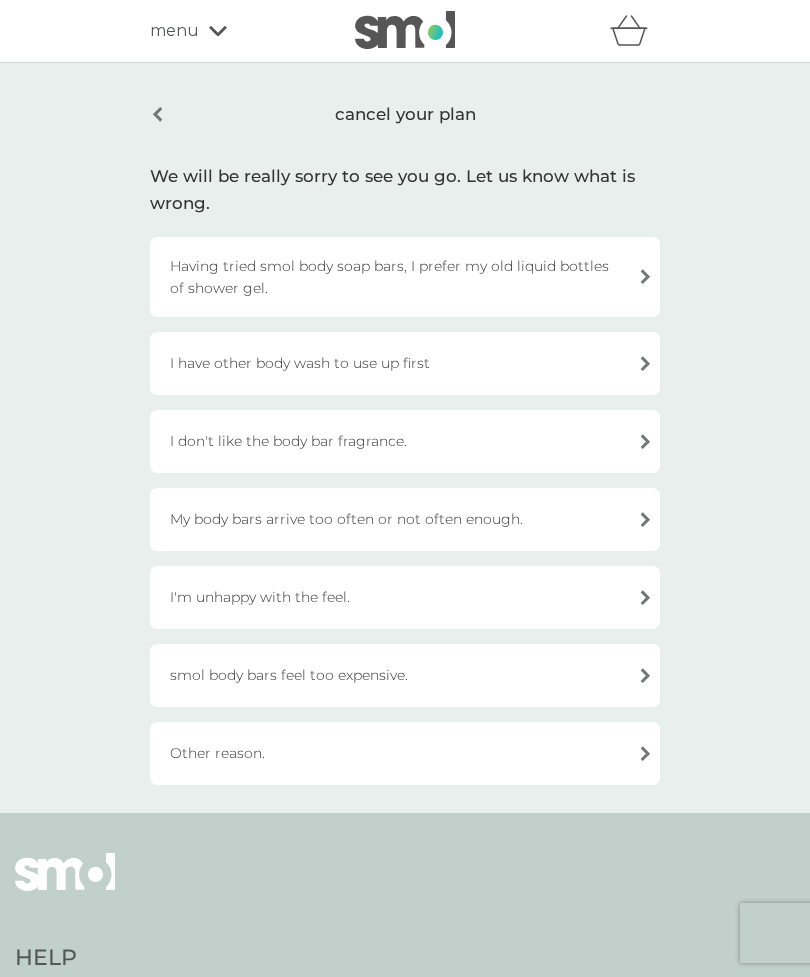 click on "I have other body wash to use up first" at bounding box center [405, 363] 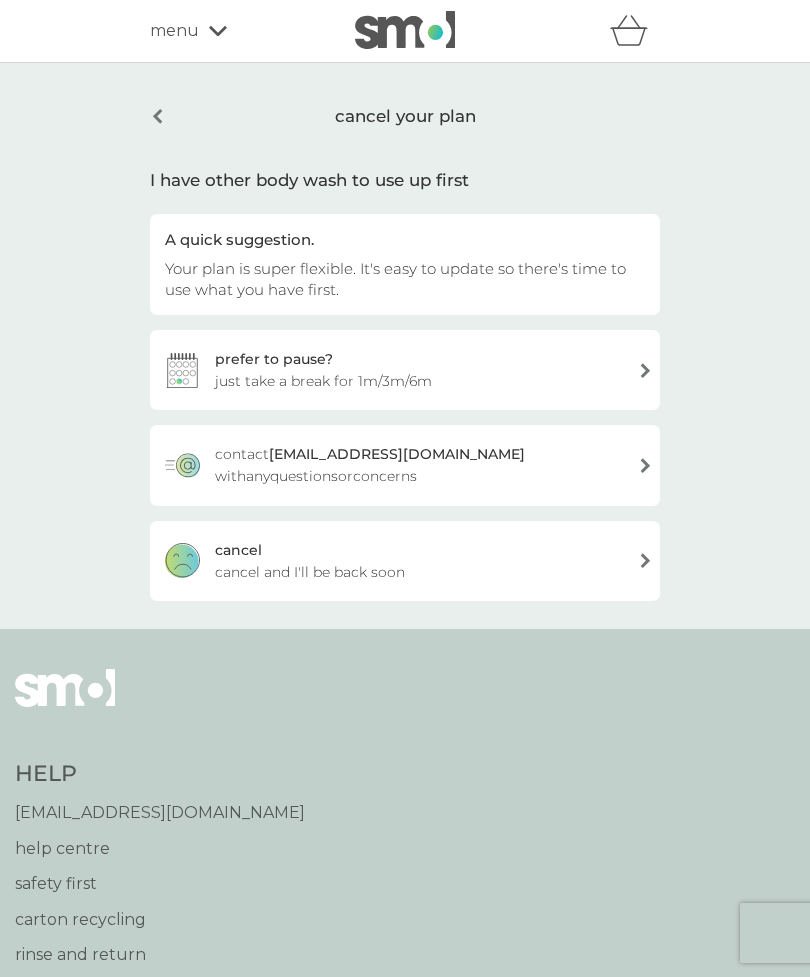 click on "[PERSON_NAME] and I'll be back soon" at bounding box center [405, 561] 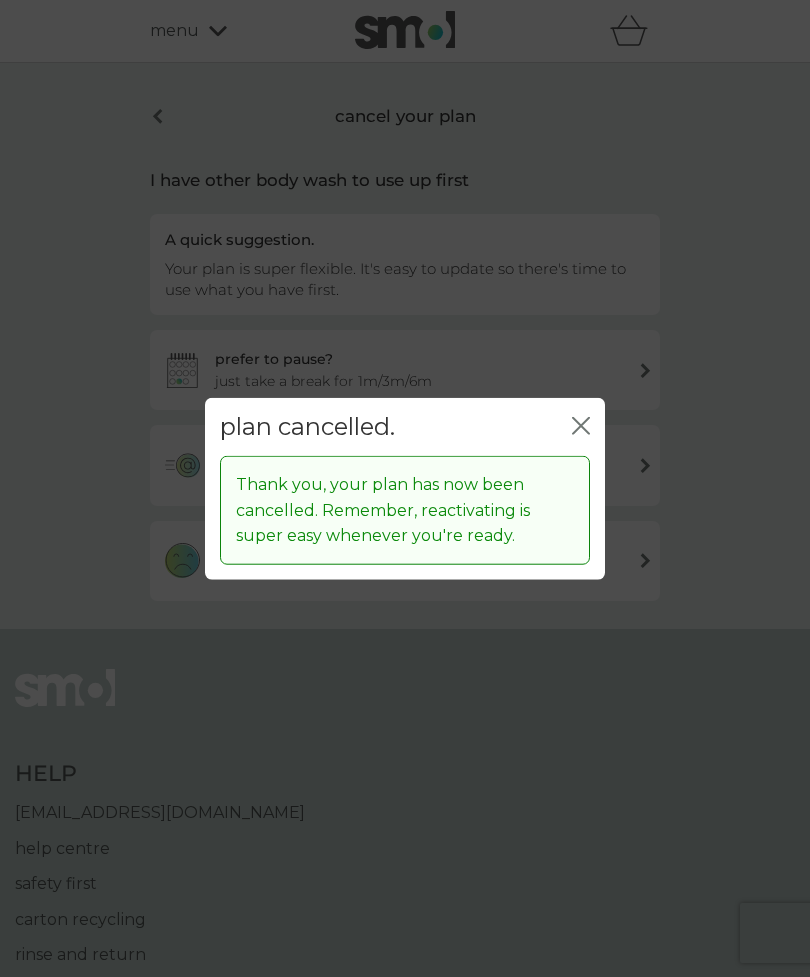 click on "close" 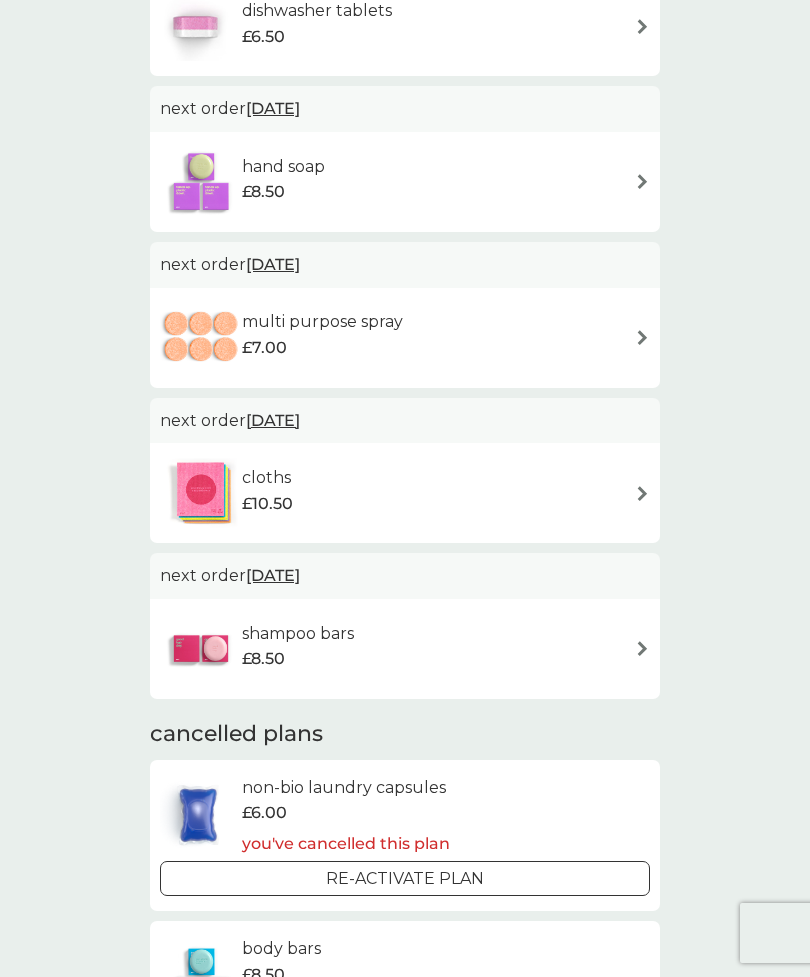 scroll, scrollTop: 1415, scrollLeft: 0, axis: vertical 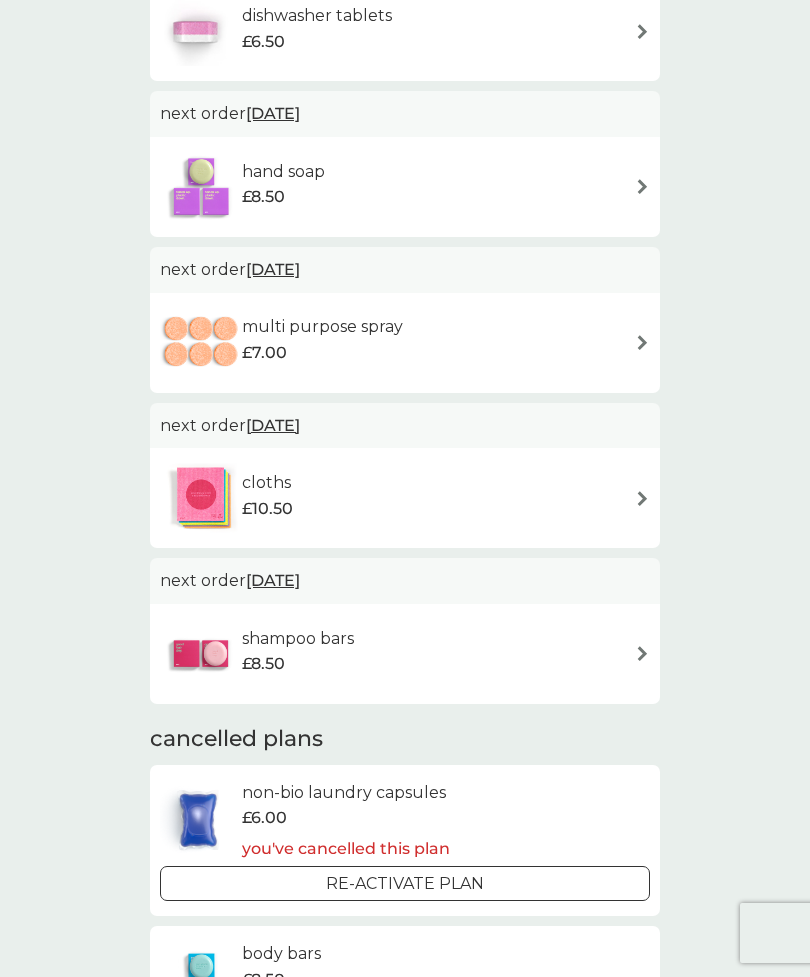 click at bounding box center [642, 498] 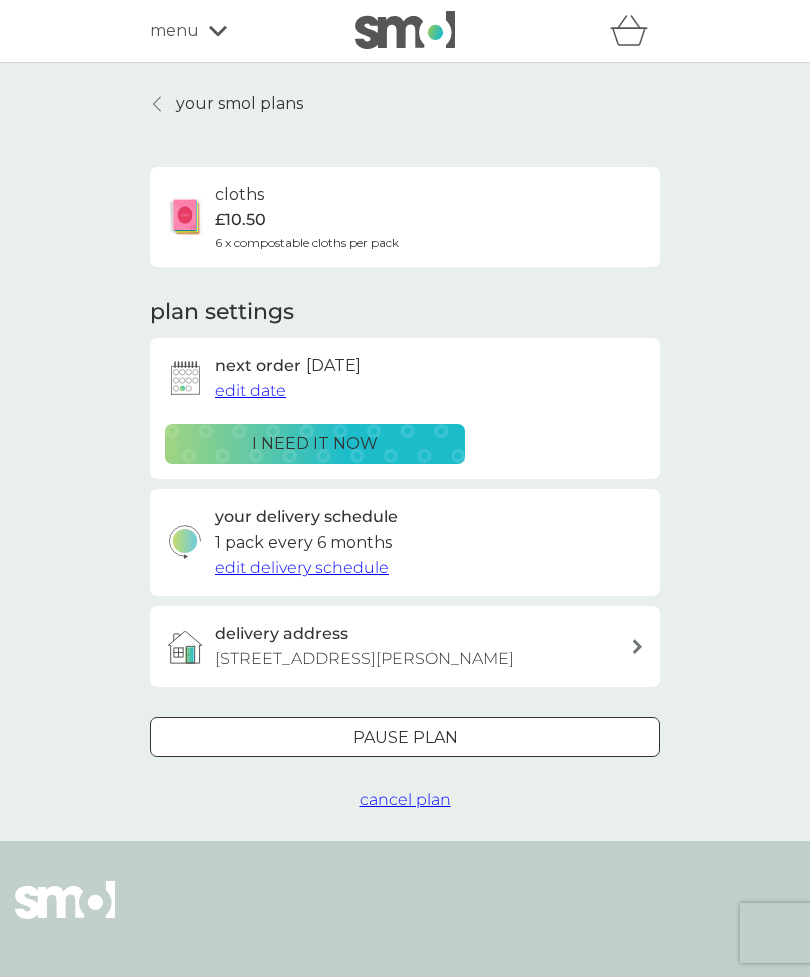 click on "cancel plan" at bounding box center (405, 799) 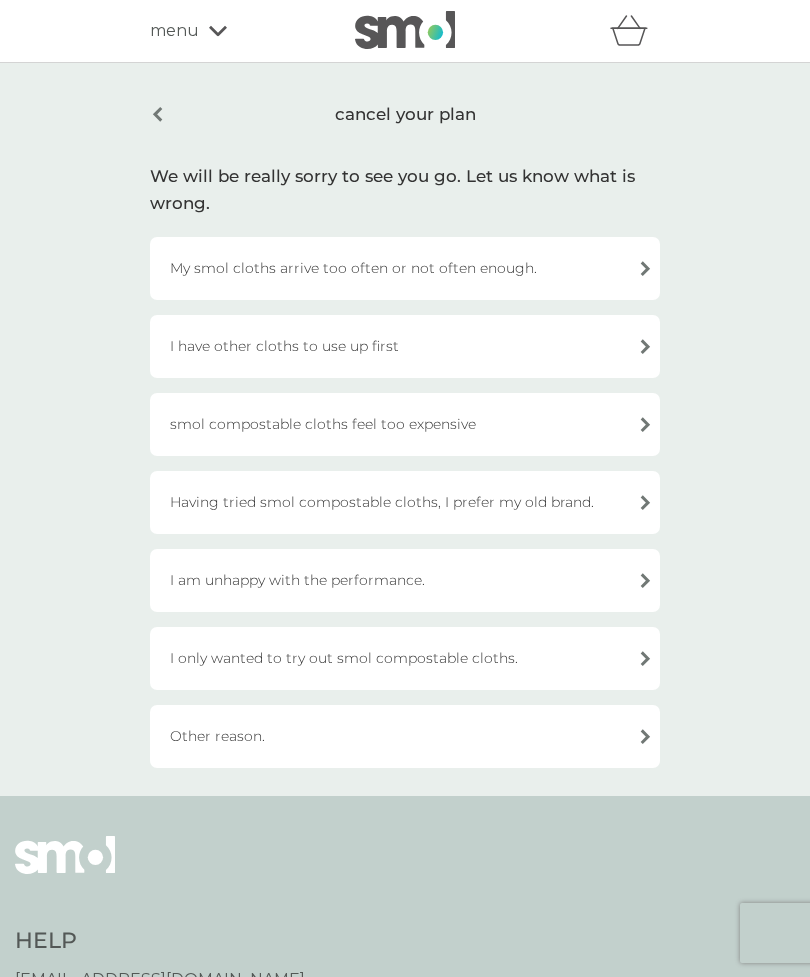 click on "I have other cloths to use up first" at bounding box center (405, 346) 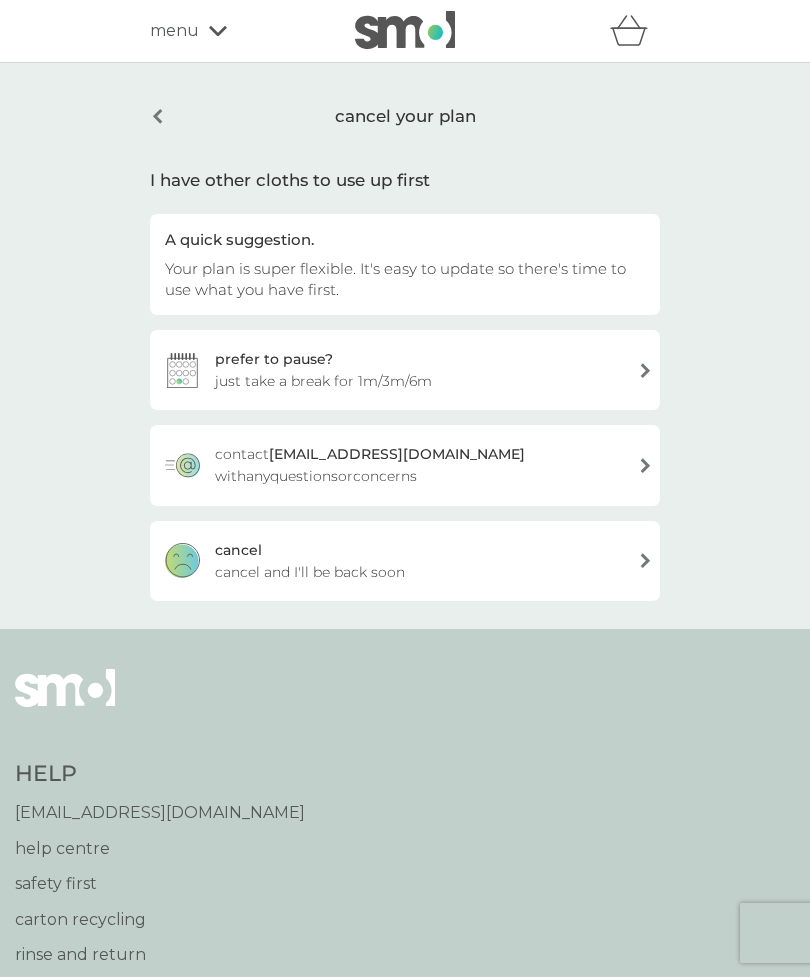 click on "[PERSON_NAME] and I'll be back soon" at bounding box center [405, 561] 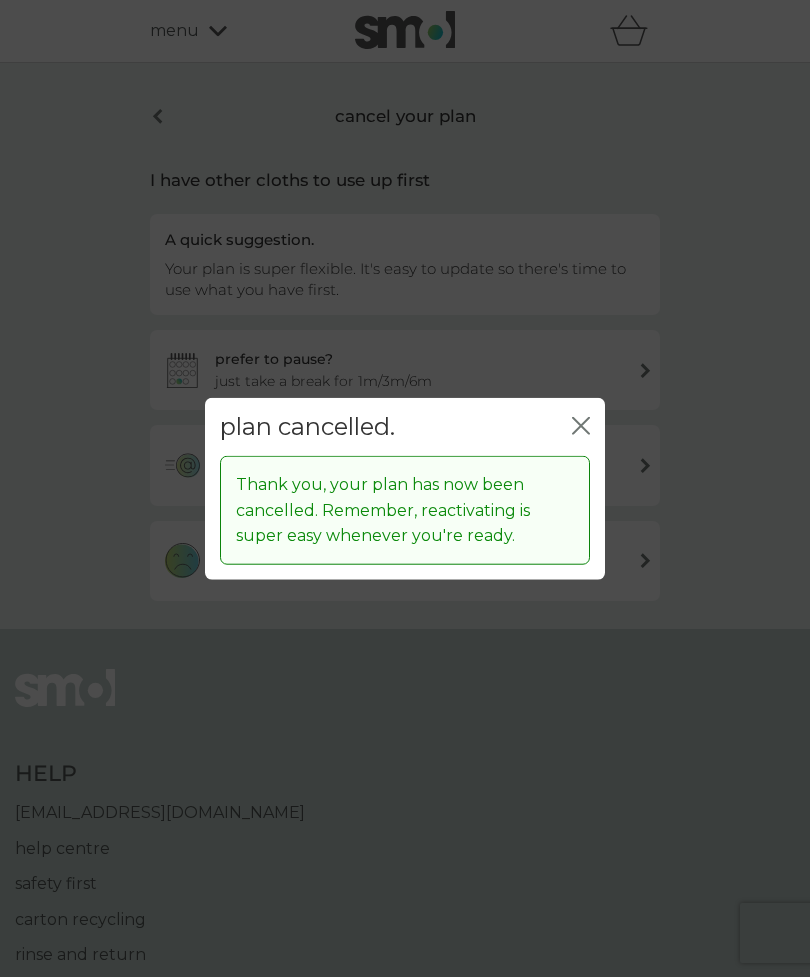 click on "plan cancelled. close" at bounding box center [405, 426] 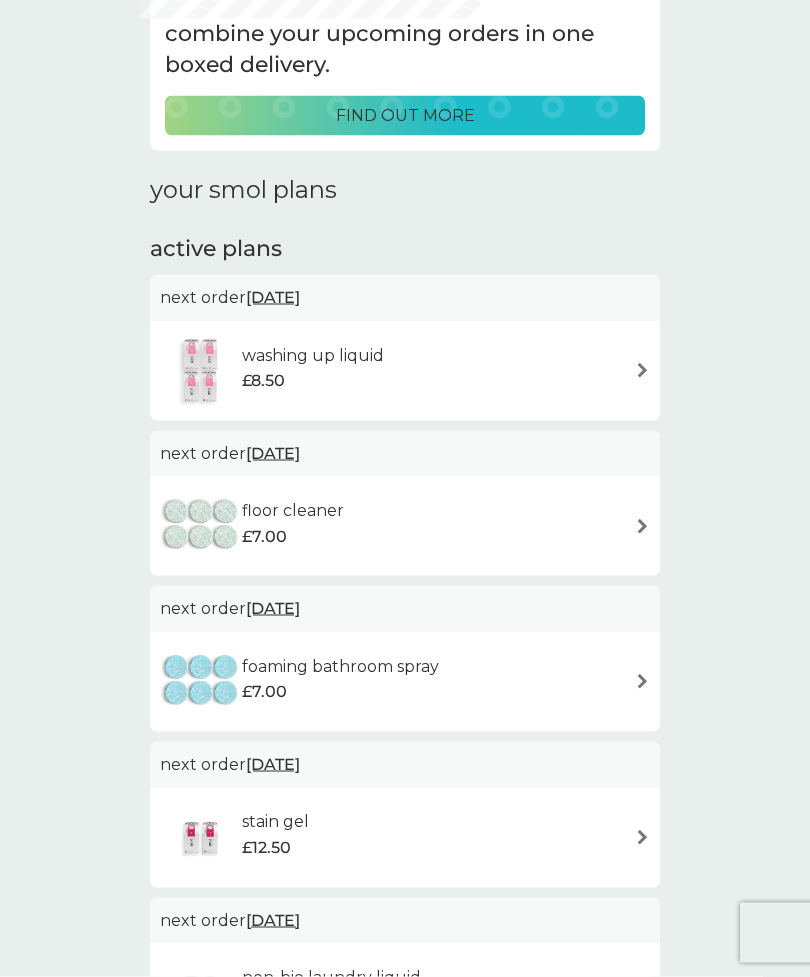 scroll, scrollTop: 143, scrollLeft: 0, axis: vertical 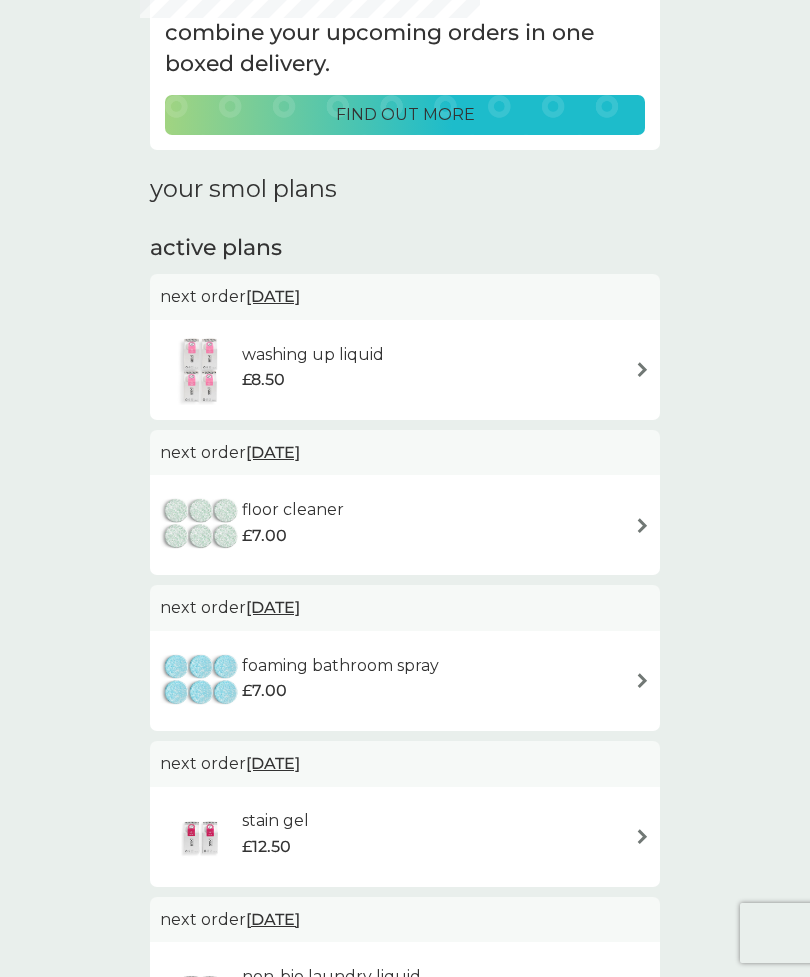 click at bounding box center [642, 525] 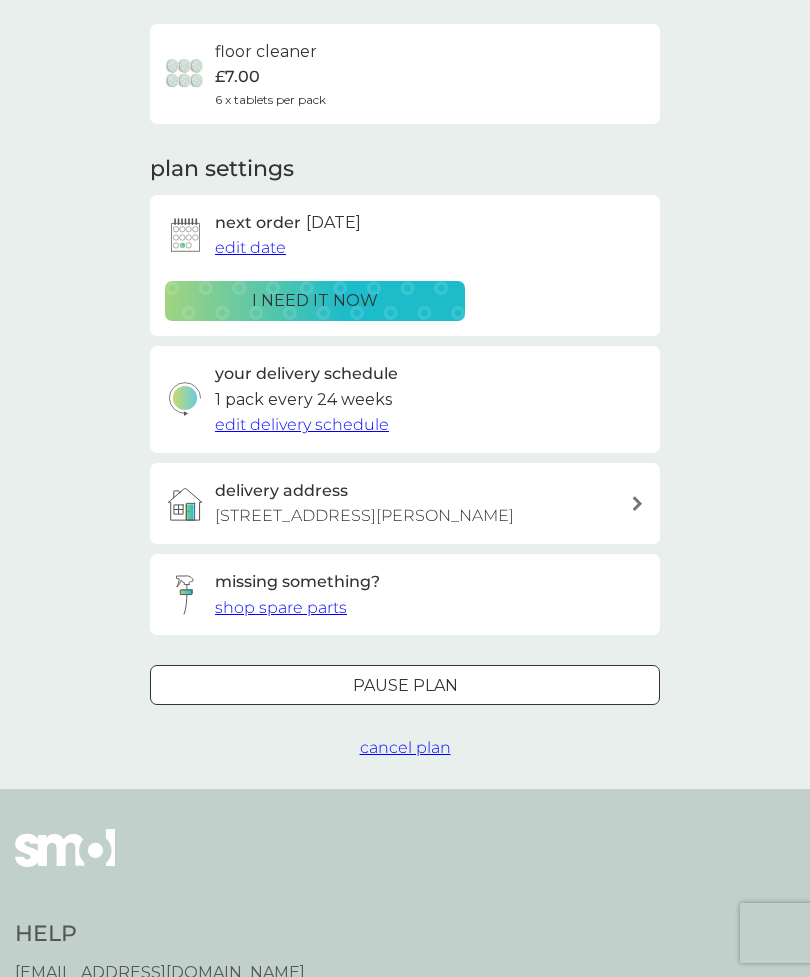 scroll, scrollTop: 0, scrollLeft: 0, axis: both 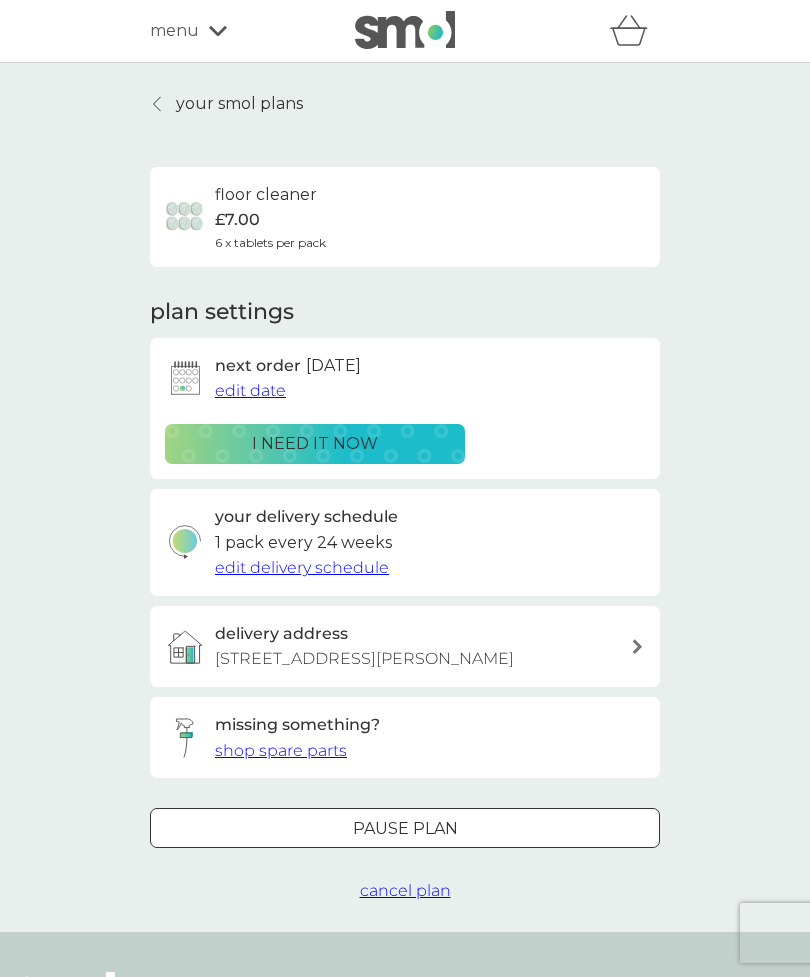 click on "edit date" at bounding box center (250, 390) 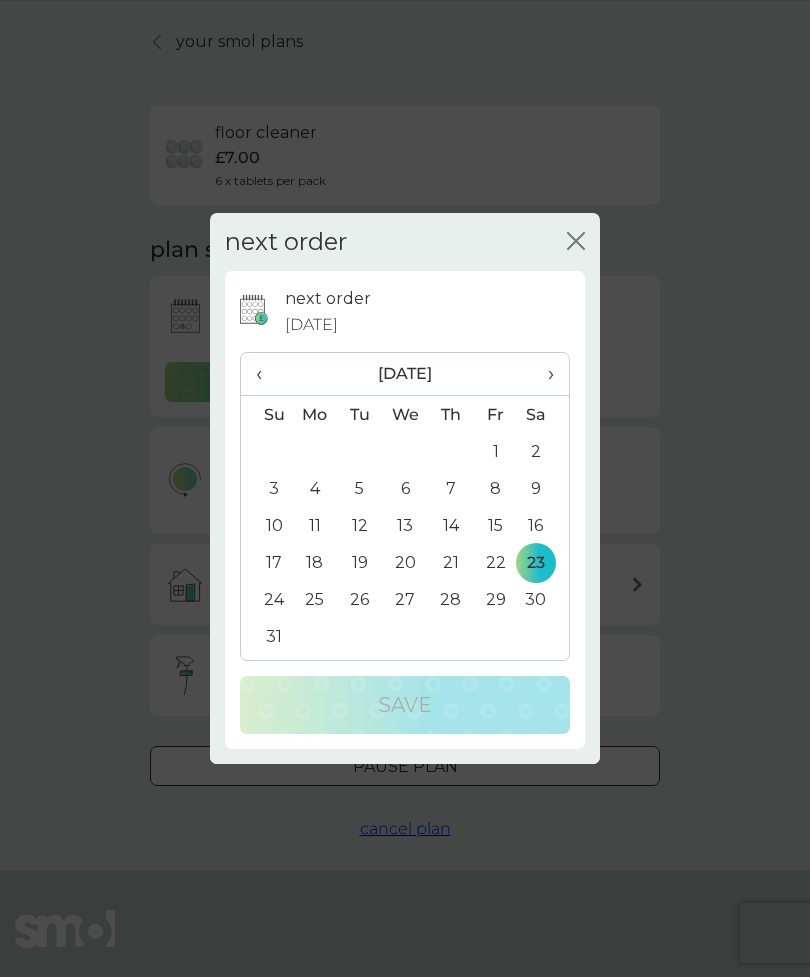 scroll, scrollTop: 58, scrollLeft: 0, axis: vertical 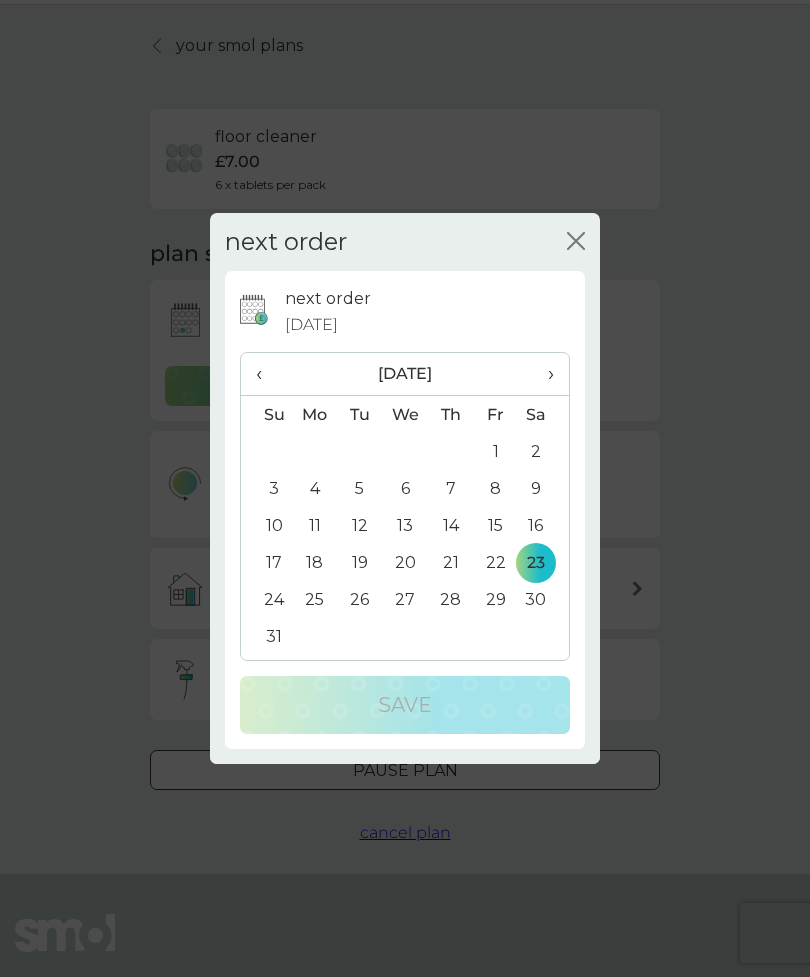 click on "close" 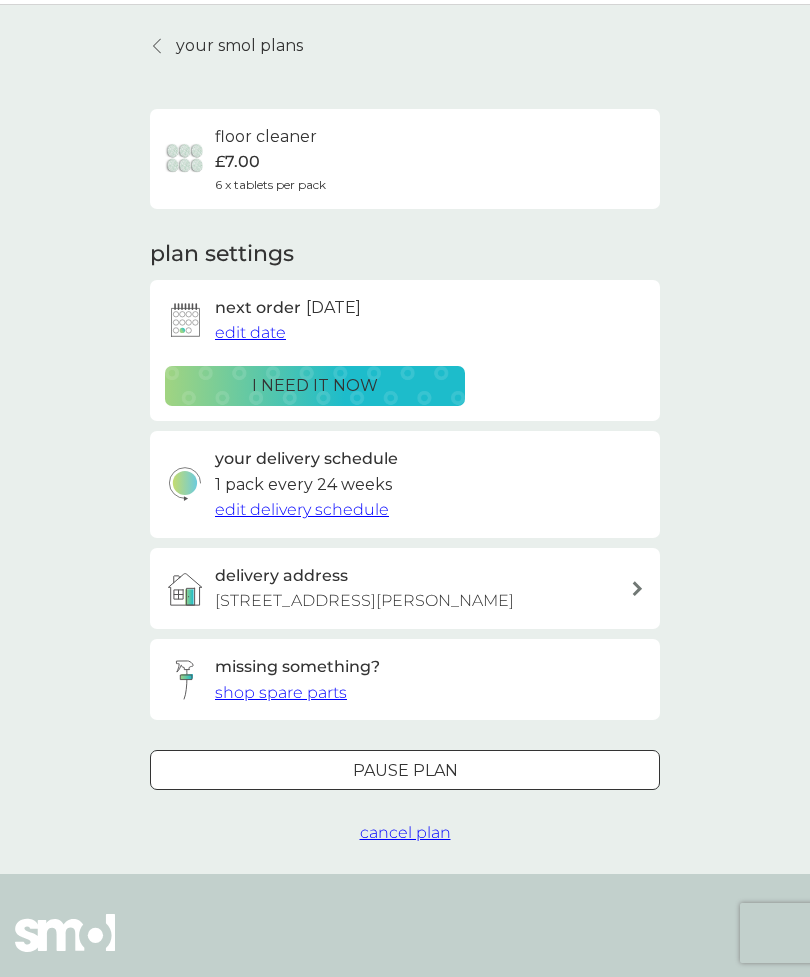 click on "edit delivery schedule" at bounding box center [302, 509] 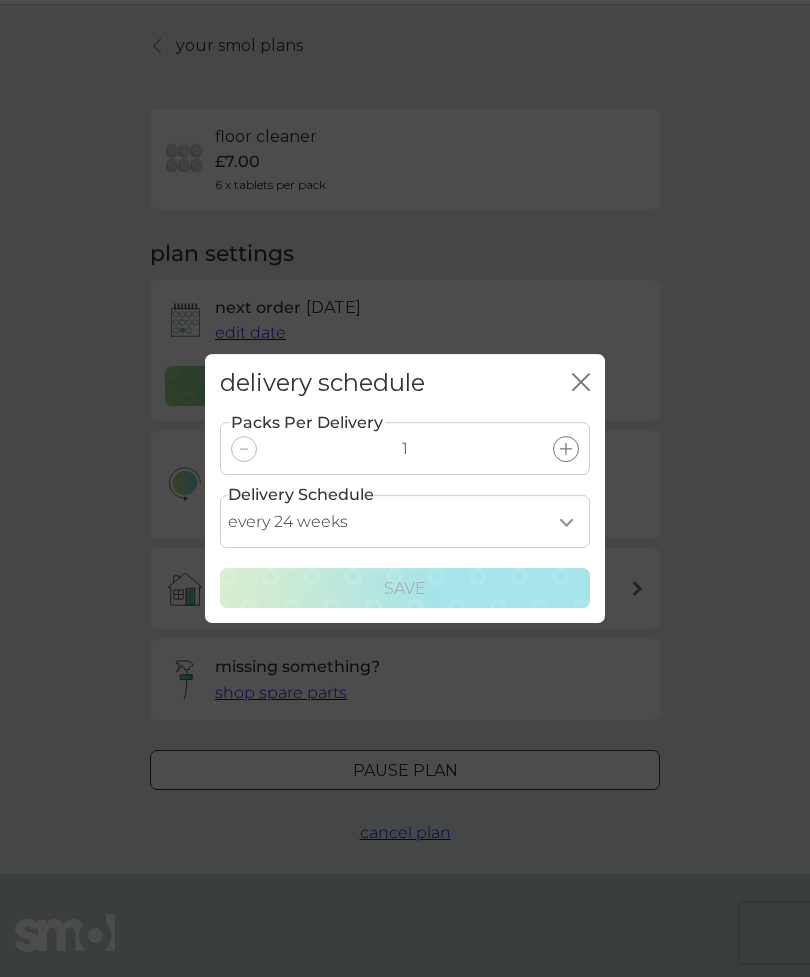 click on "every 1 week every 2 weeks every 3 weeks every 4 weeks every 5 weeks every 6 weeks every 7 weeks every 8 weeks every 9 weeks every 10 weeks every 11 weeks every 12 weeks every 13 weeks every 14 weeks every 15 weeks every 16 weeks every 17 weeks every 18 weeks every 19 weeks every 20 weeks every 21 weeks every 22 weeks every 23 weeks every 24 weeks every 25 weeks every 26 weeks" at bounding box center [405, 521] 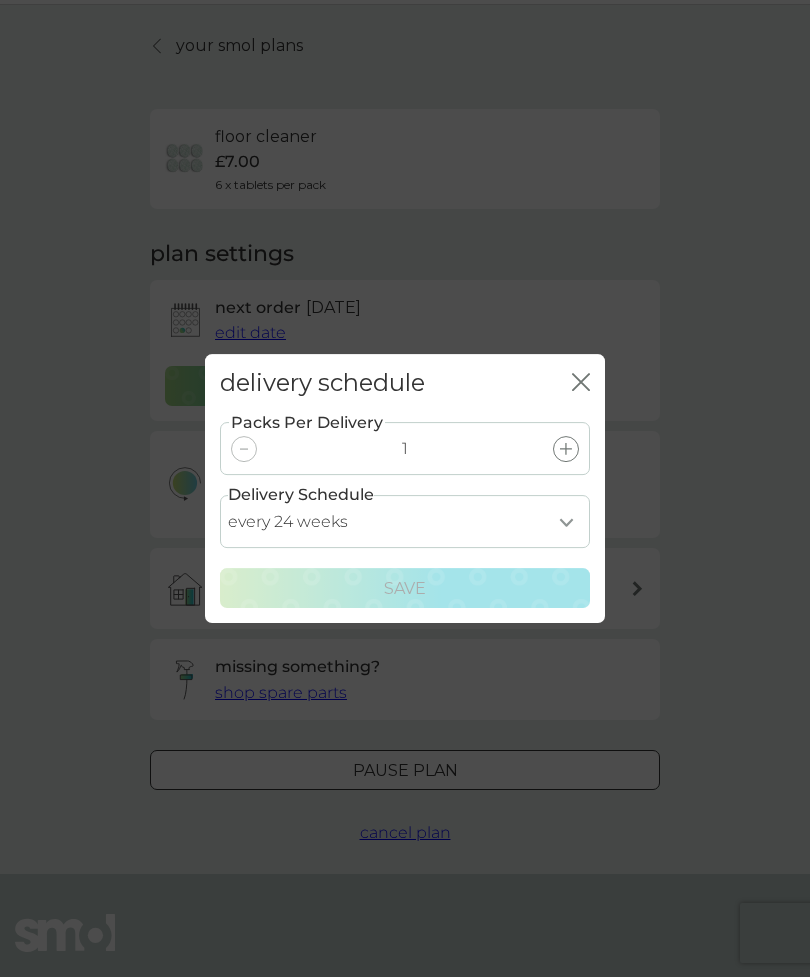 select on "182" 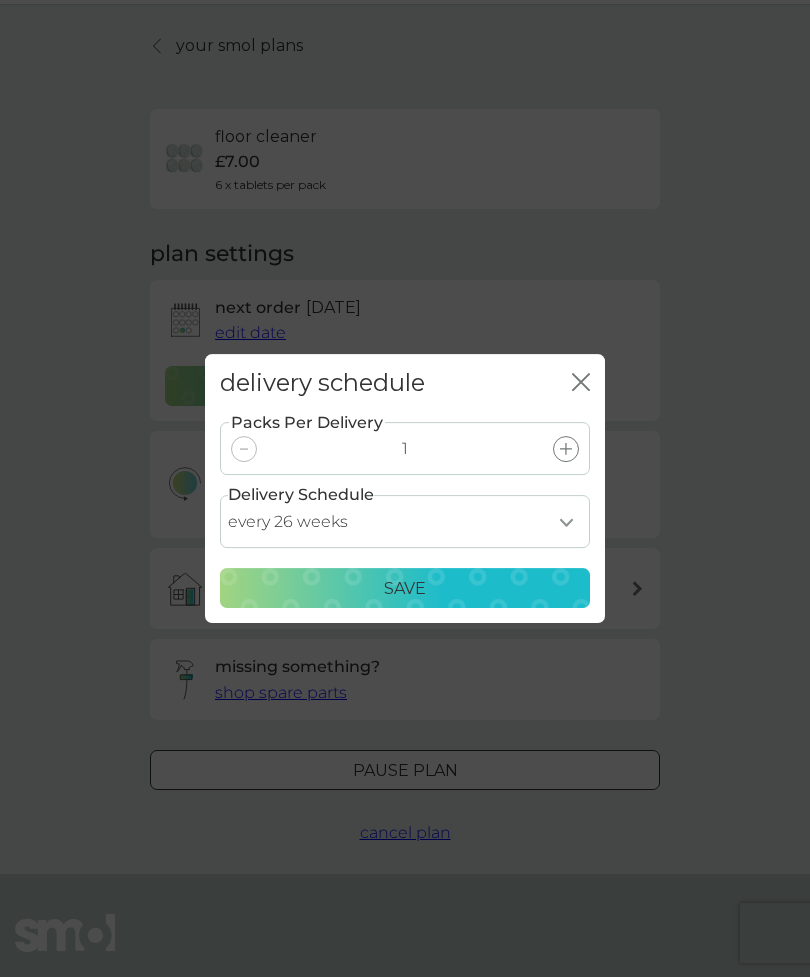 click on "Save" at bounding box center [405, 589] 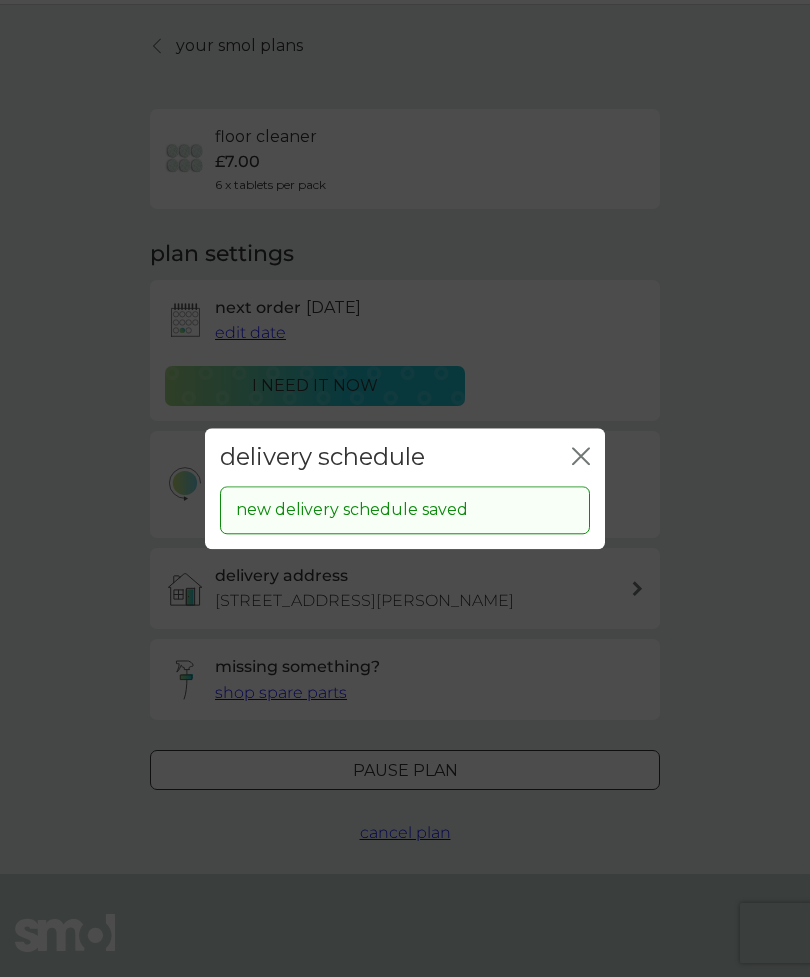 click on "delivery schedule close" at bounding box center (405, 457) 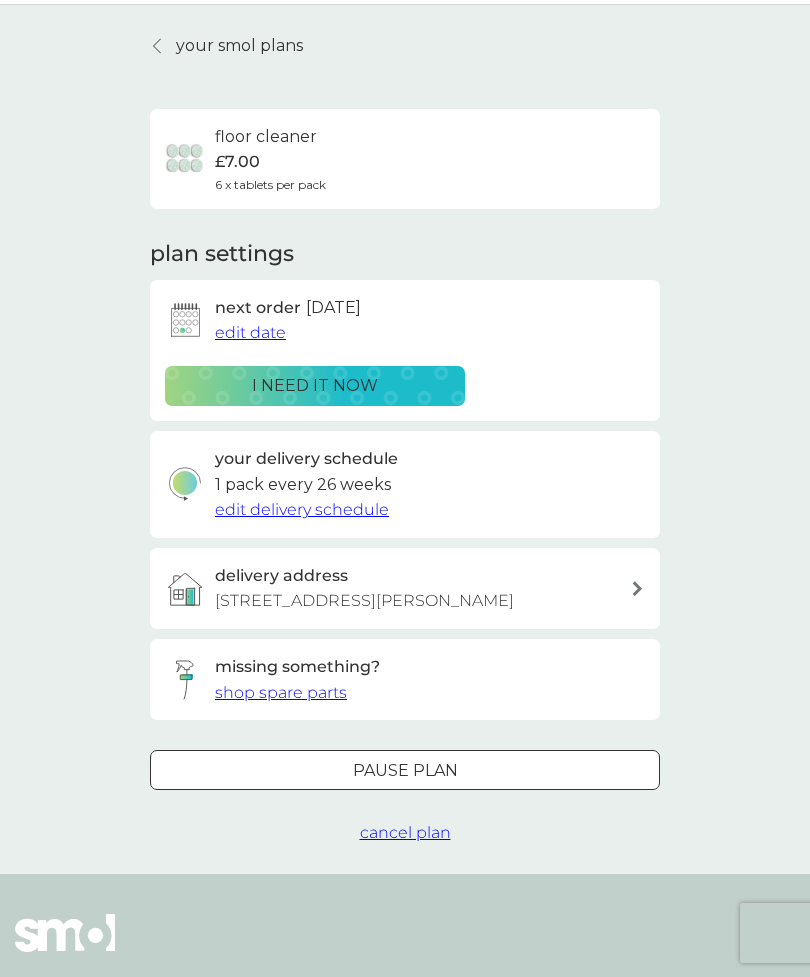 click on "your smol plans" at bounding box center [239, 46] 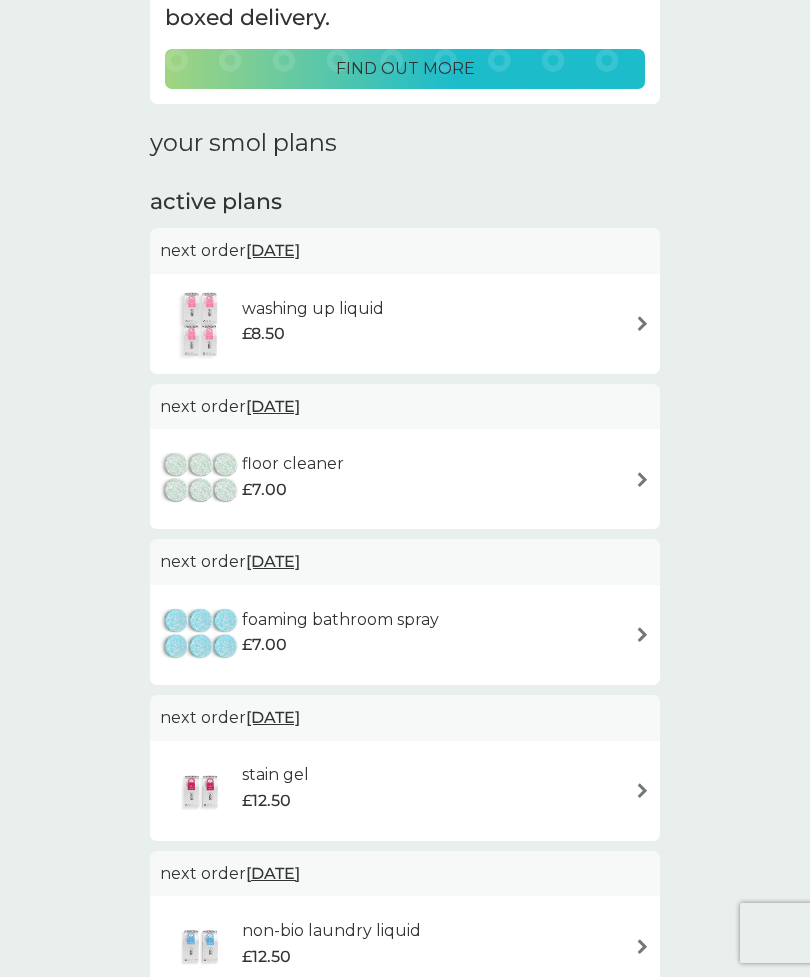 scroll, scrollTop: 184, scrollLeft: 0, axis: vertical 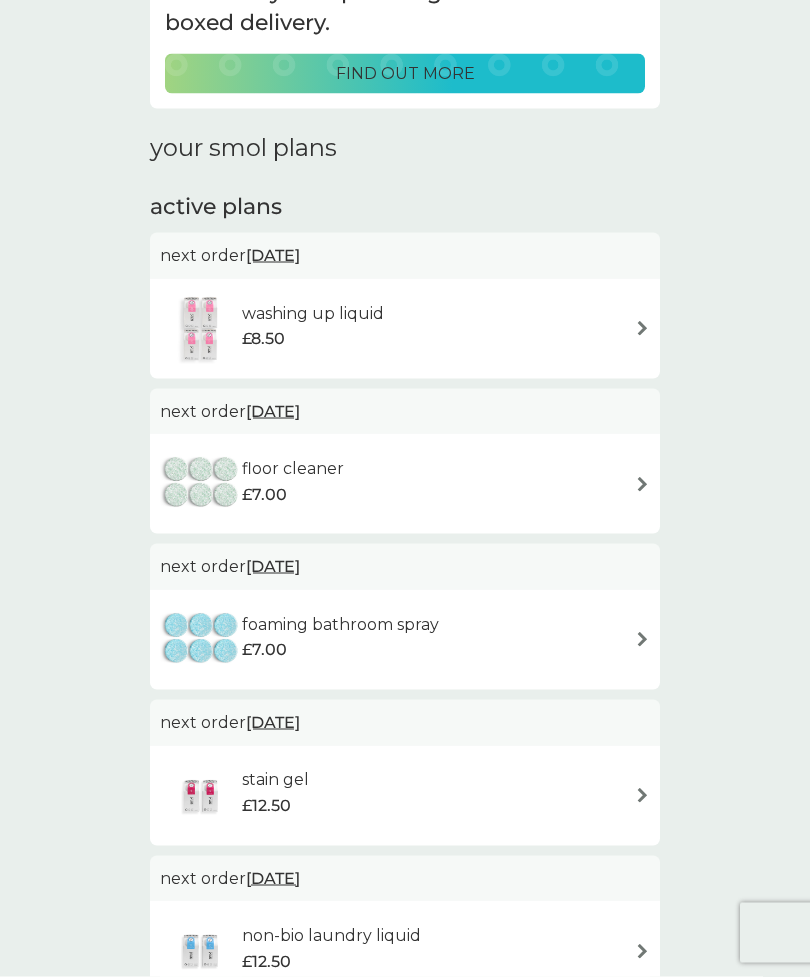 click at bounding box center (642, 639) 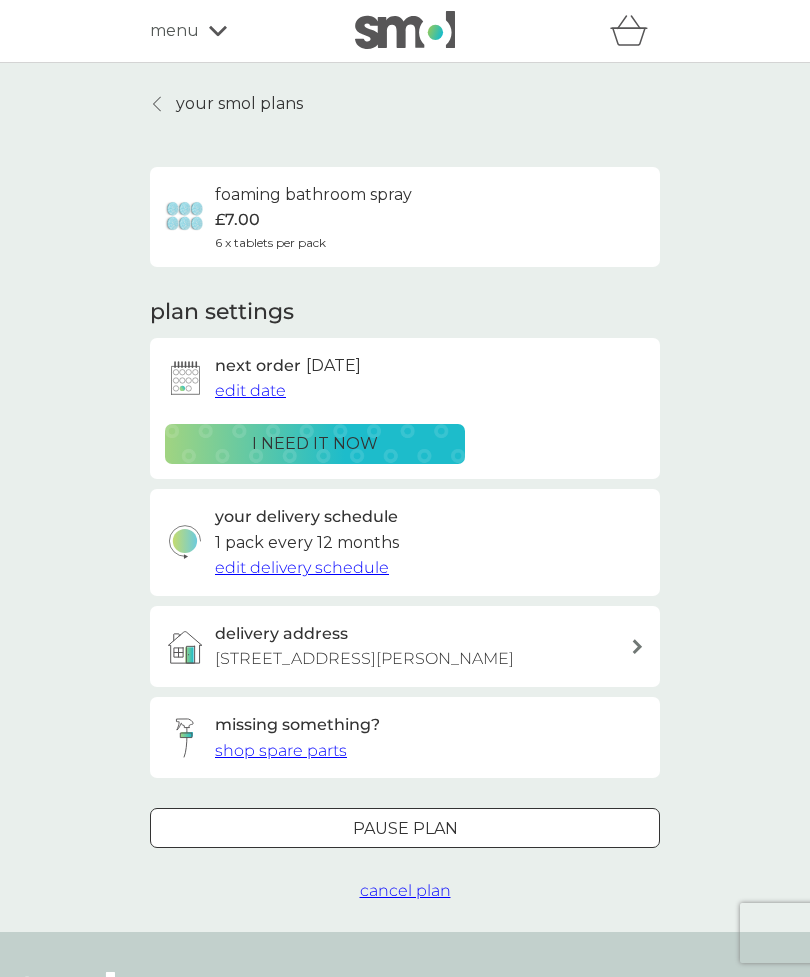 click on "cancel plan" at bounding box center [405, 890] 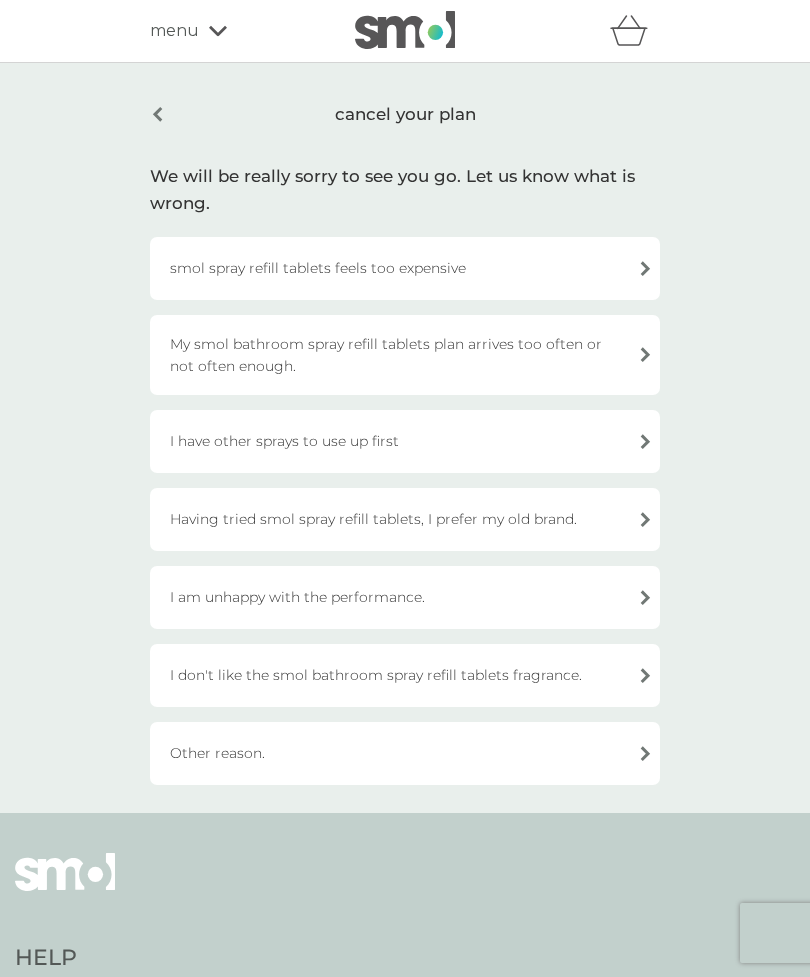 click on "I have other sprays to use up first" at bounding box center (405, 441) 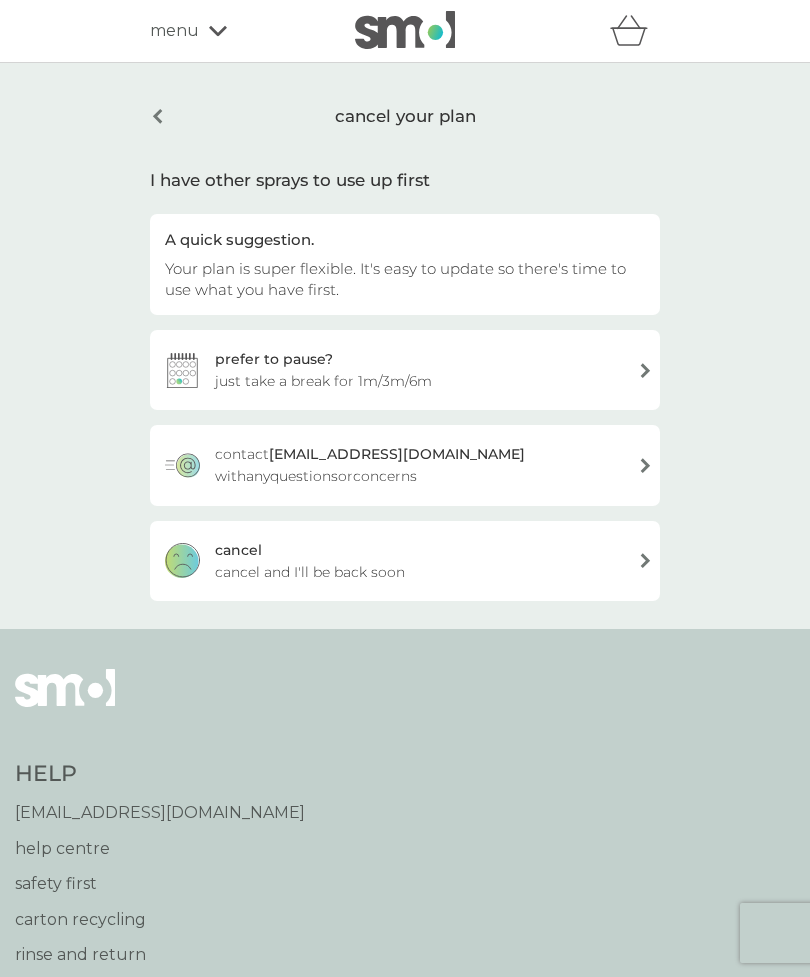 click on "cancel your plan" at bounding box center [405, 116] 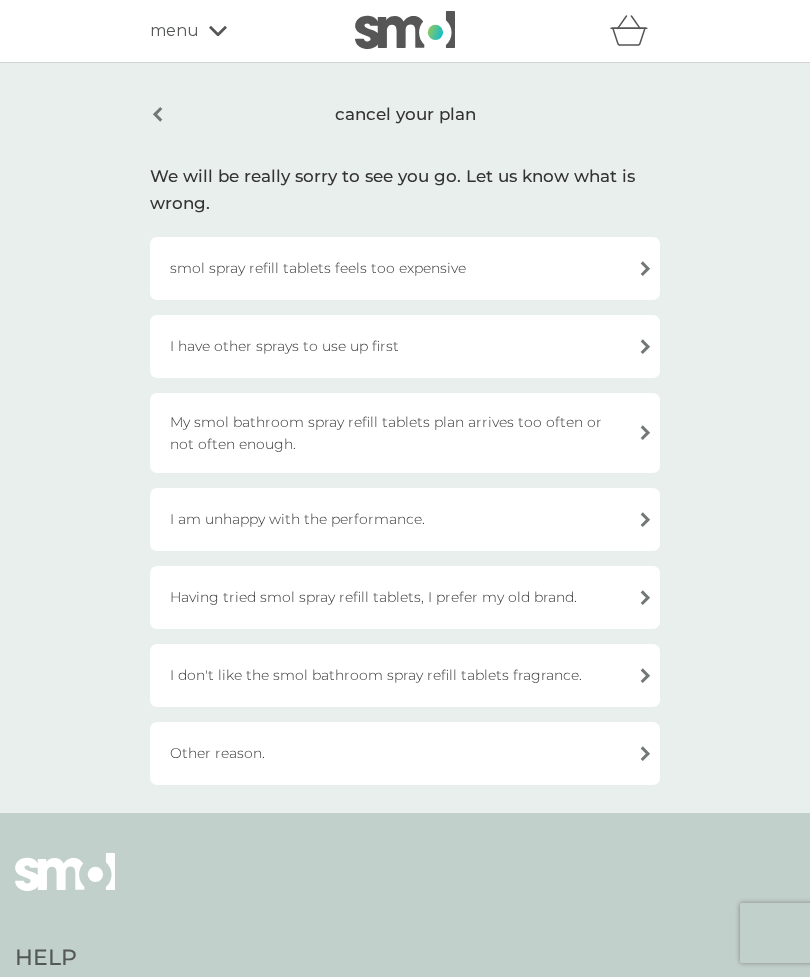 click on "cancel your plan" at bounding box center [405, 114] 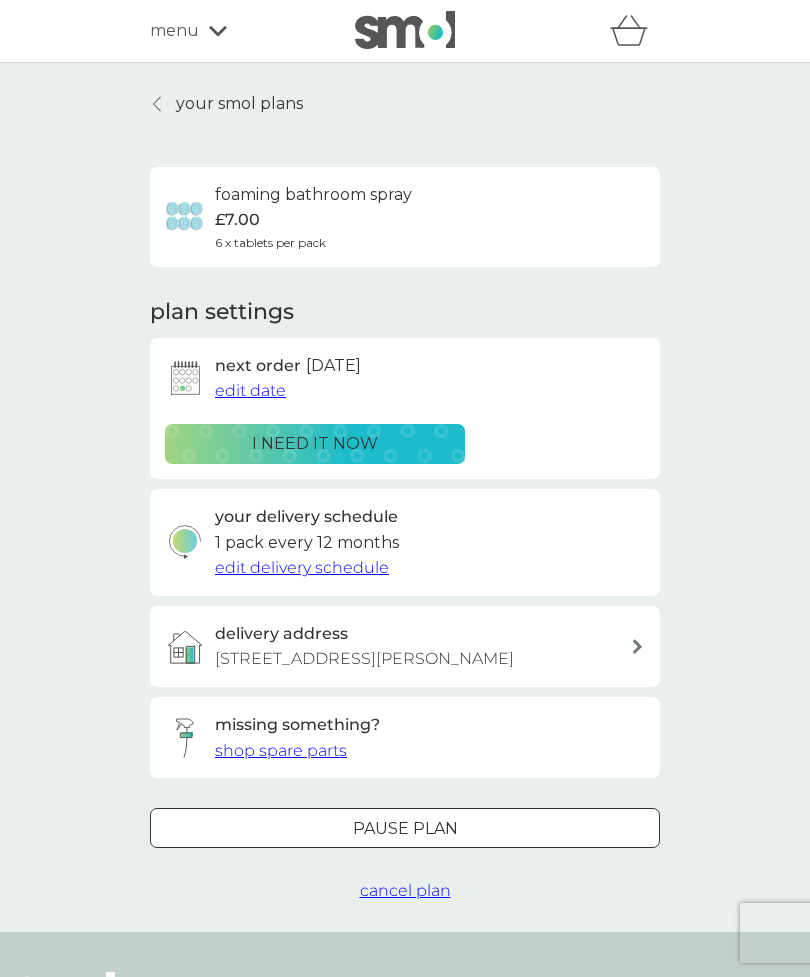 click on "cancel plan" at bounding box center [405, 890] 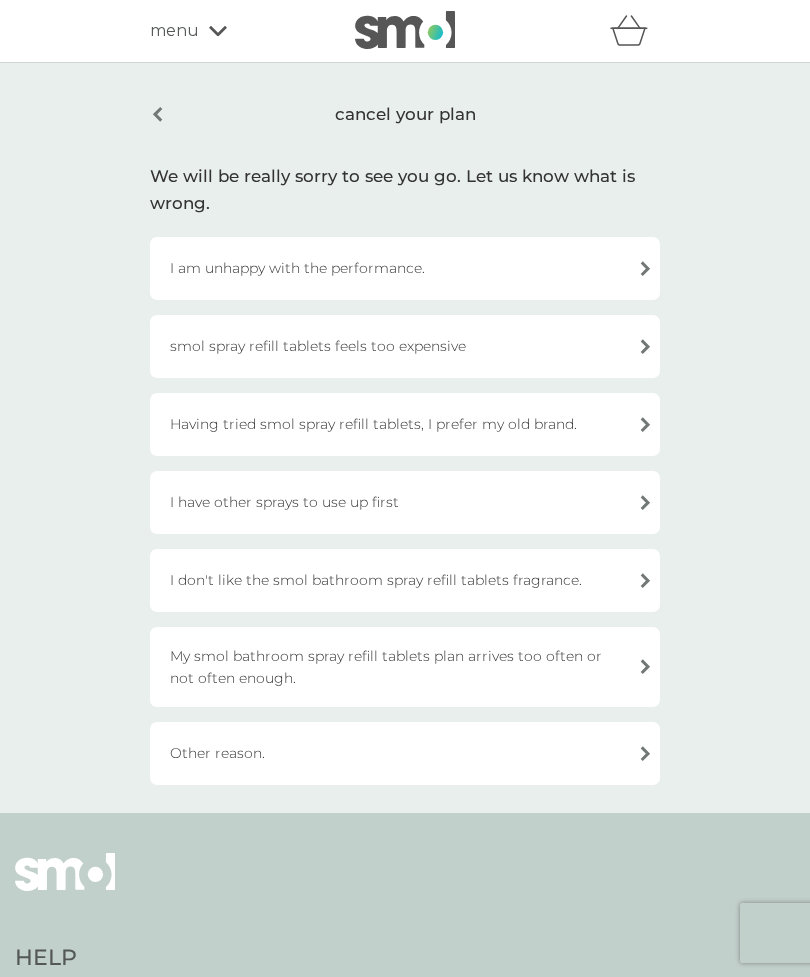 click on "Having tried smol spray refill tablets, I prefer my old brand." at bounding box center (405, 424) 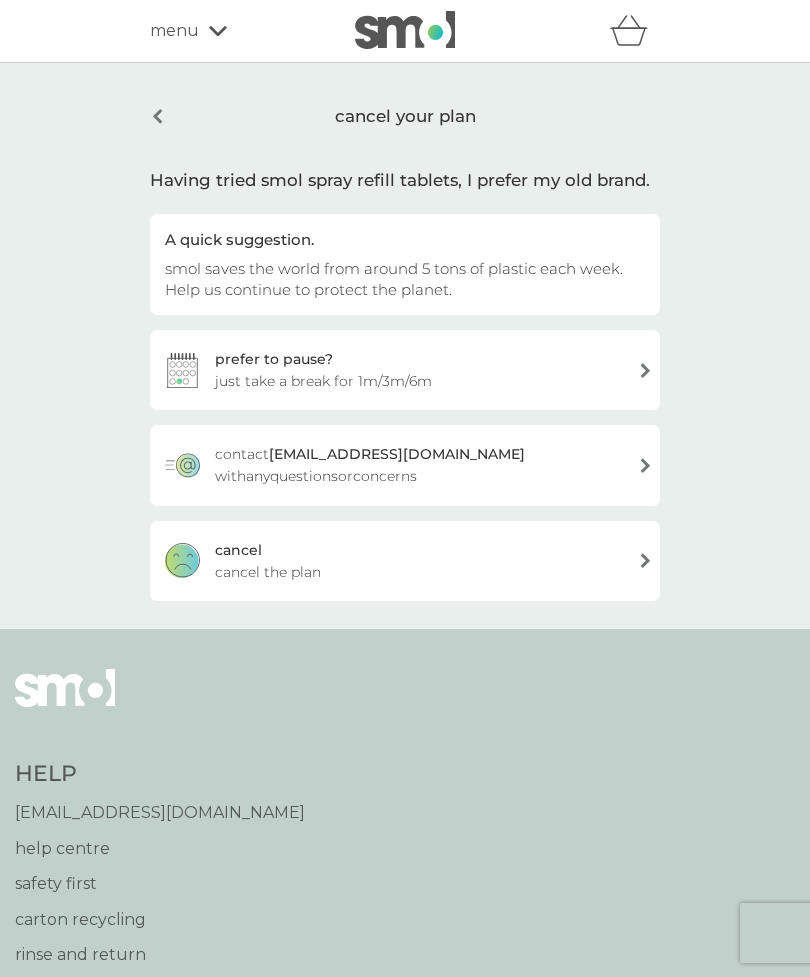 click on "[PERSON_NAME] the plan" at bounding box center [405, 561] 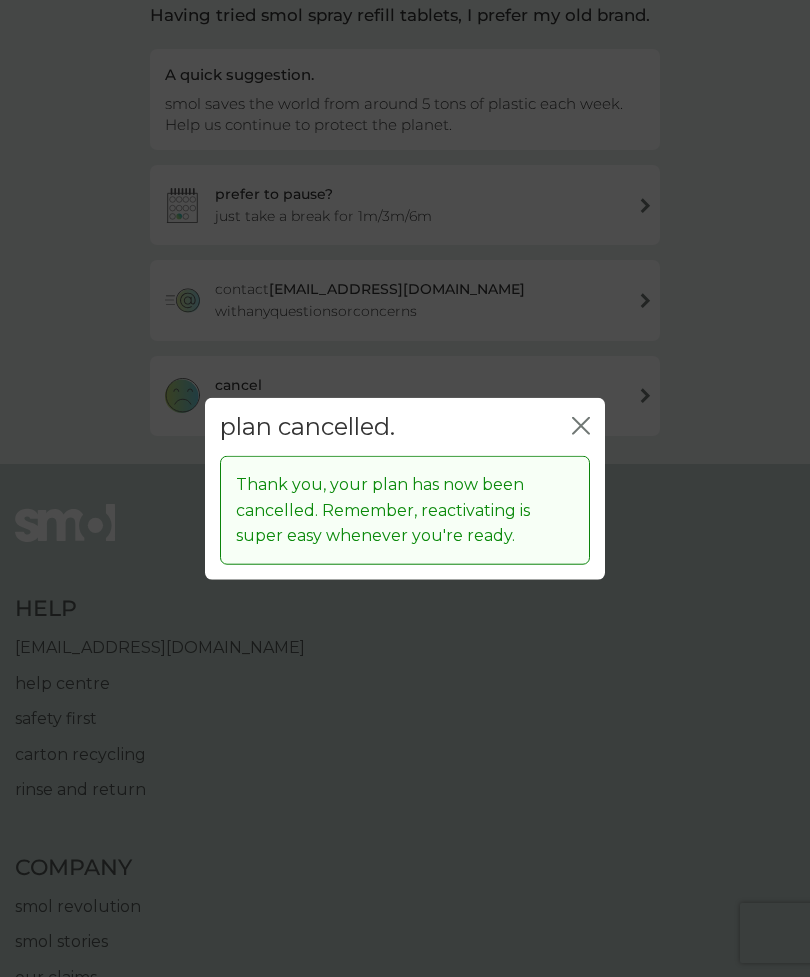 scroll, scrollTop: 166, scrollLeft: 0, axis: vertical 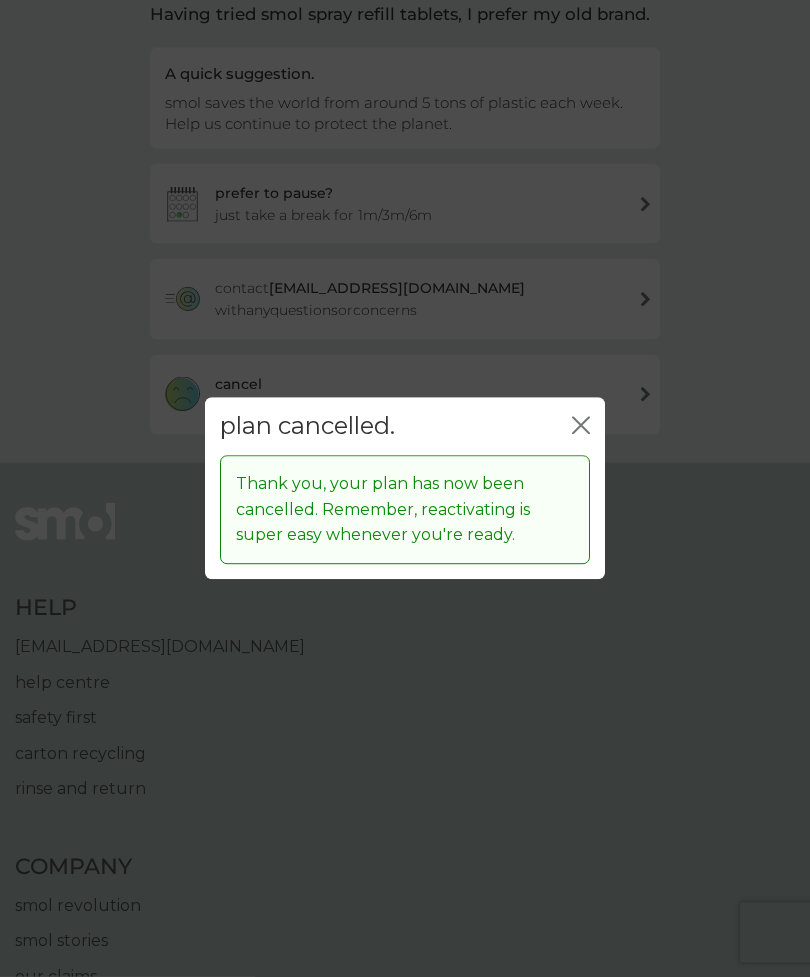 click on "plan cancelled. close" at bounding box center (405, 426) 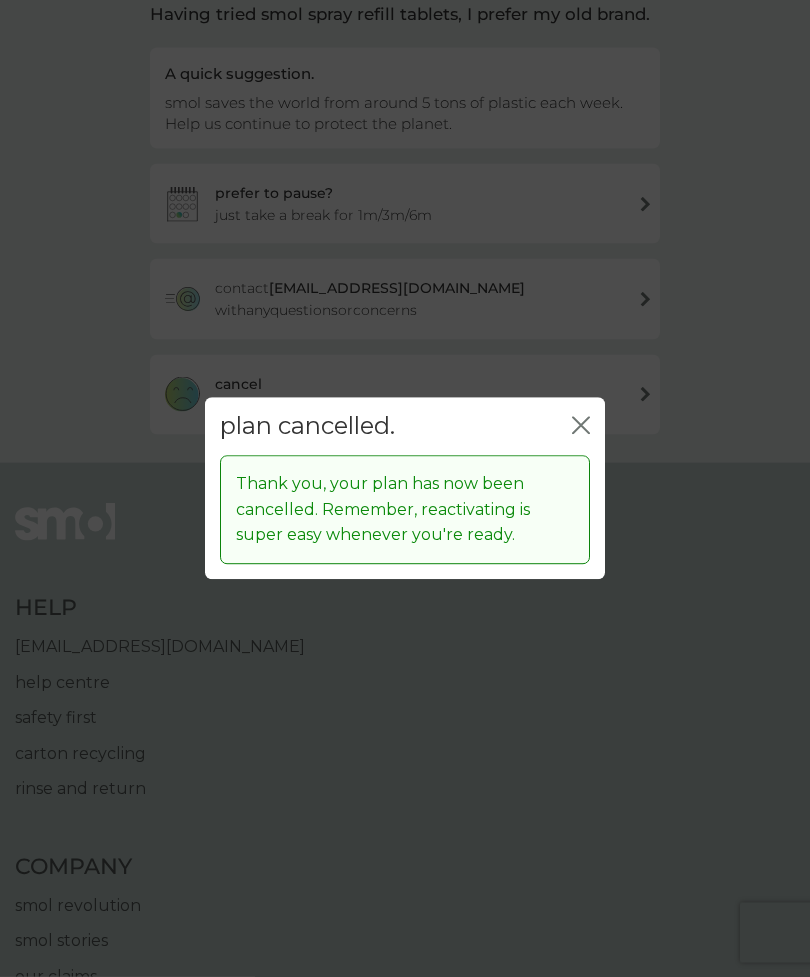 click on "close" 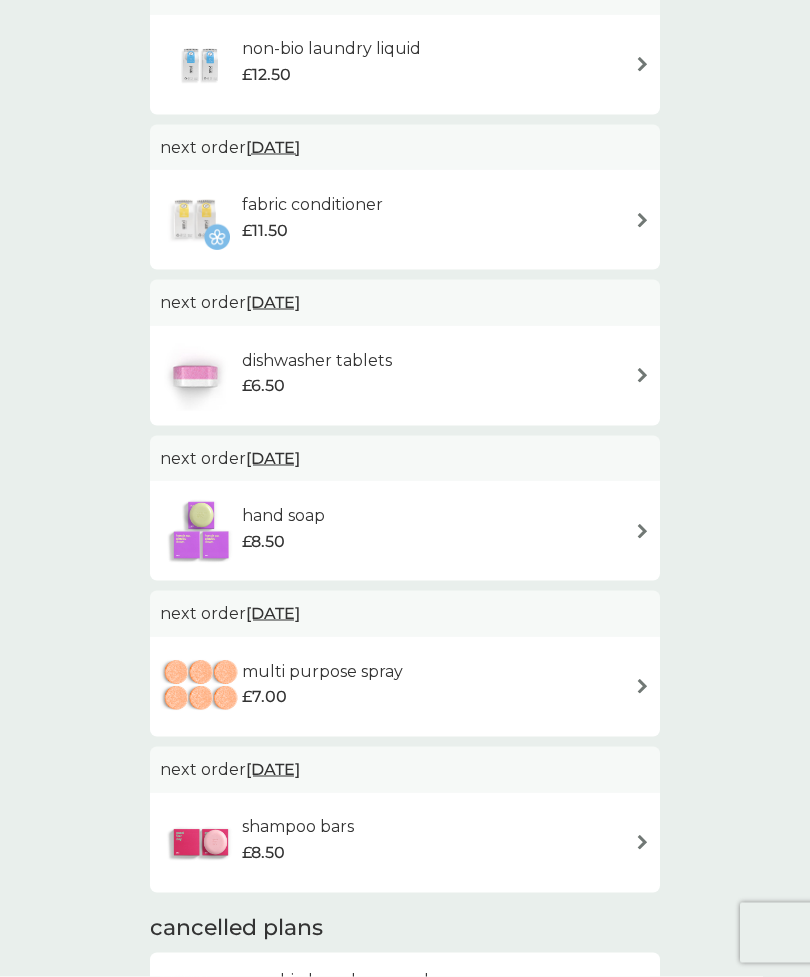 scroll, scrollTop: 945, scrollLeft: 0, axis: vertical 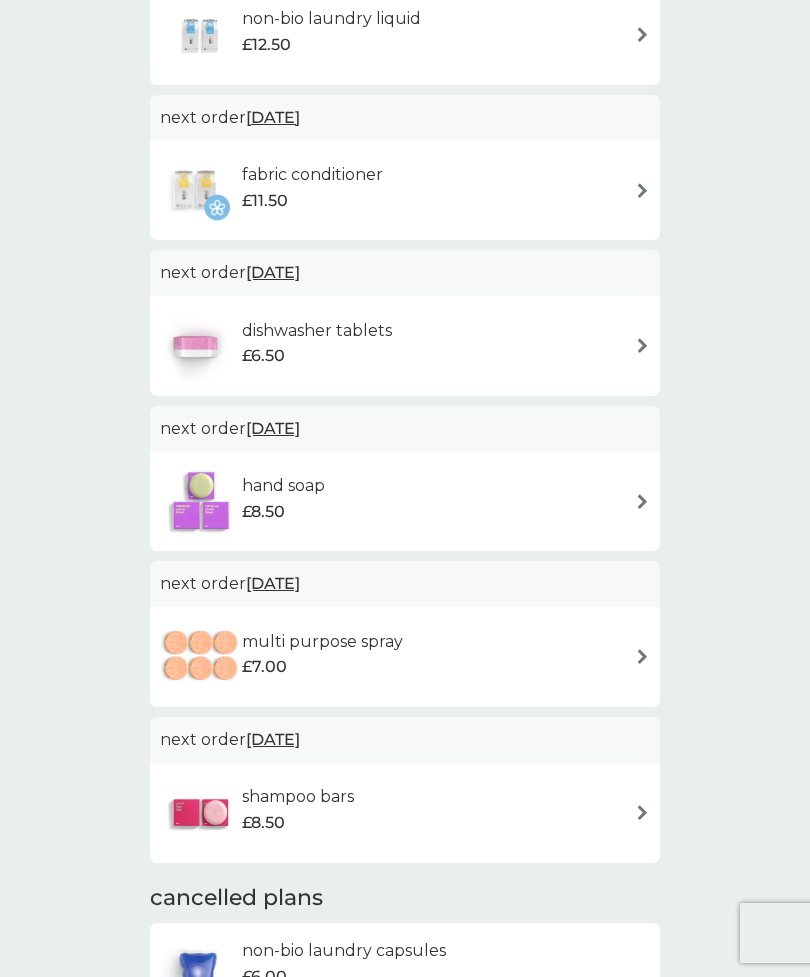 click at bounding box center (642, 656) 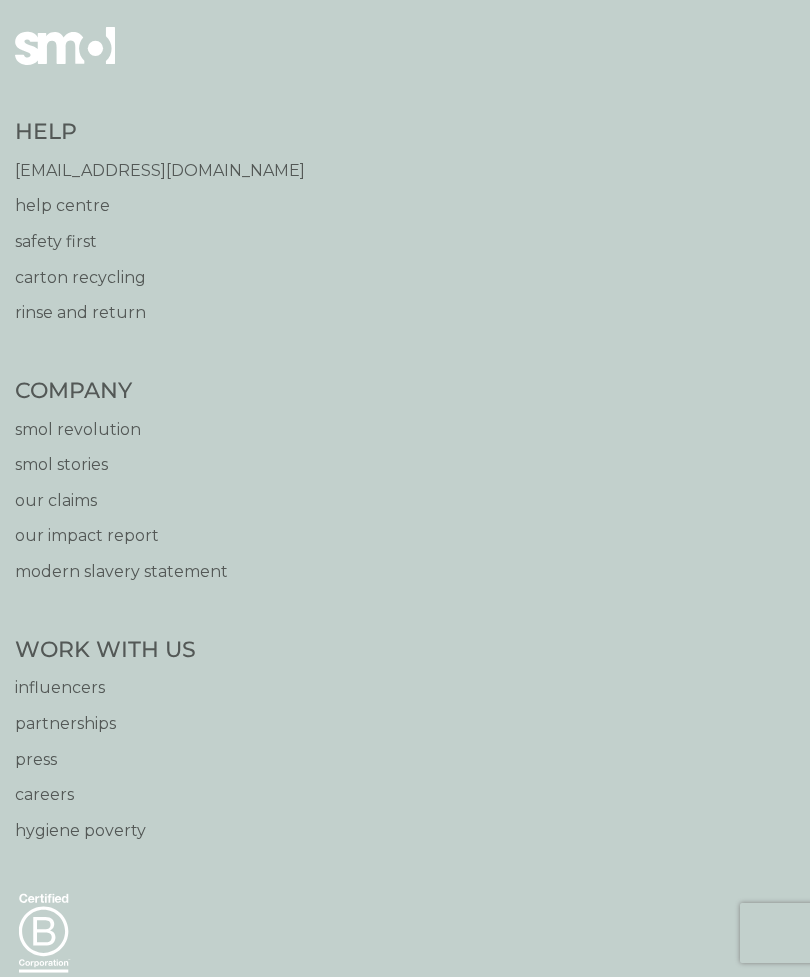 scroll, scrollTop: 0, scrollLeft: 0, axis: both 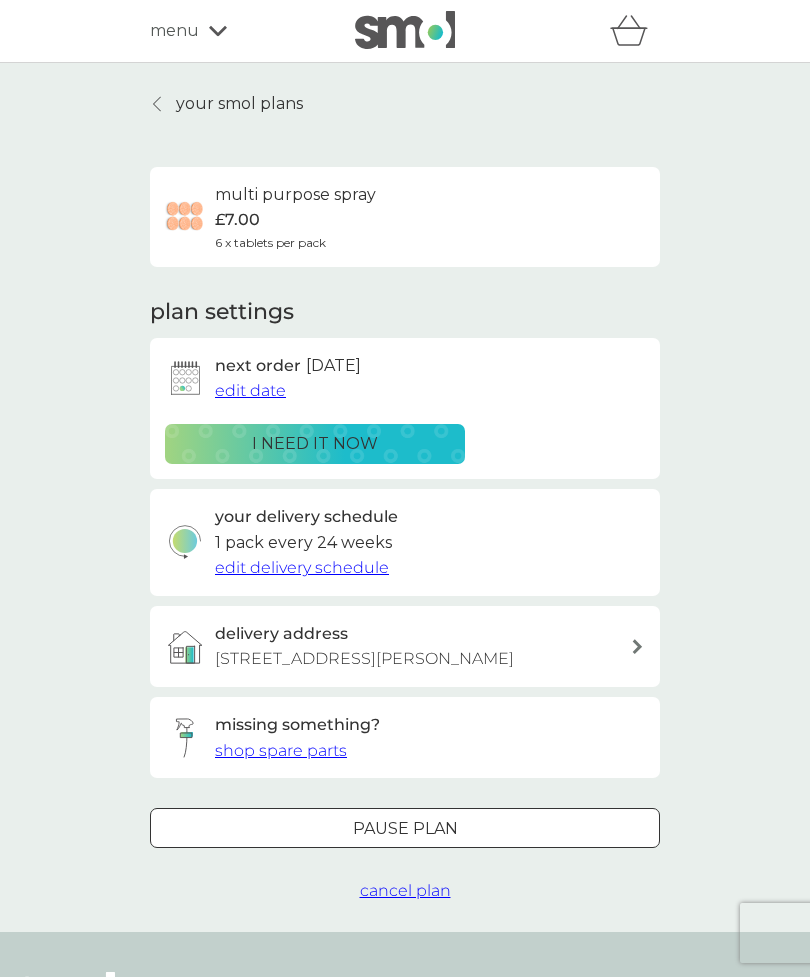 click on "cancel plan" at bounding box center (405, 890) 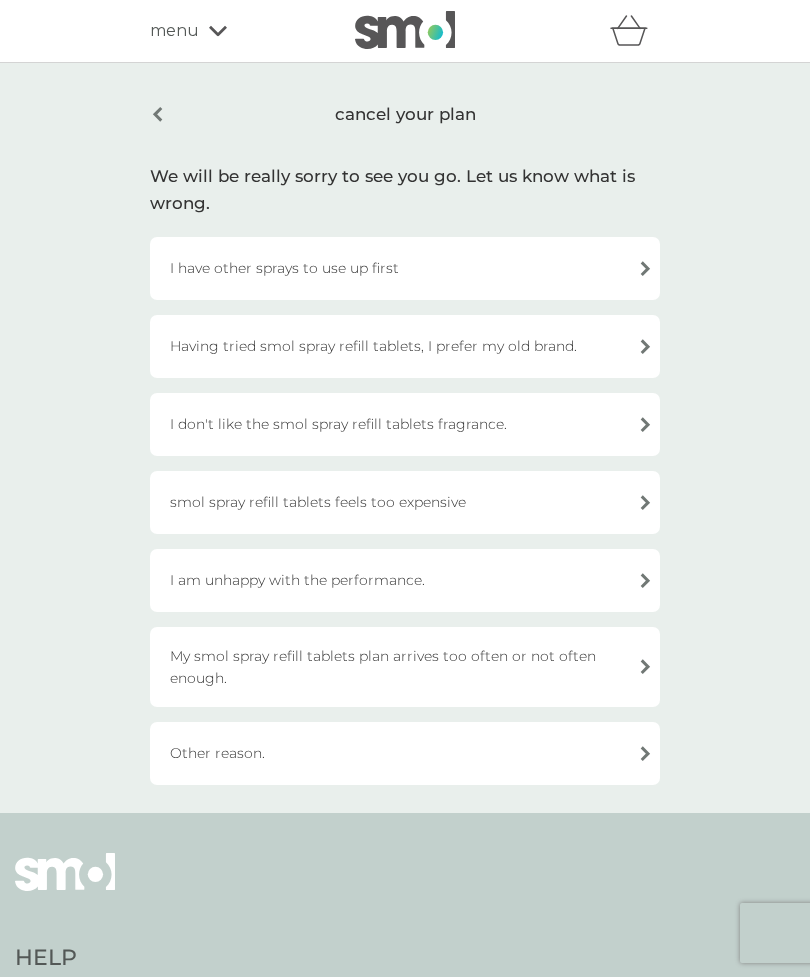 click on "I have other sprays to use up first" at bounding box center [405, 268] 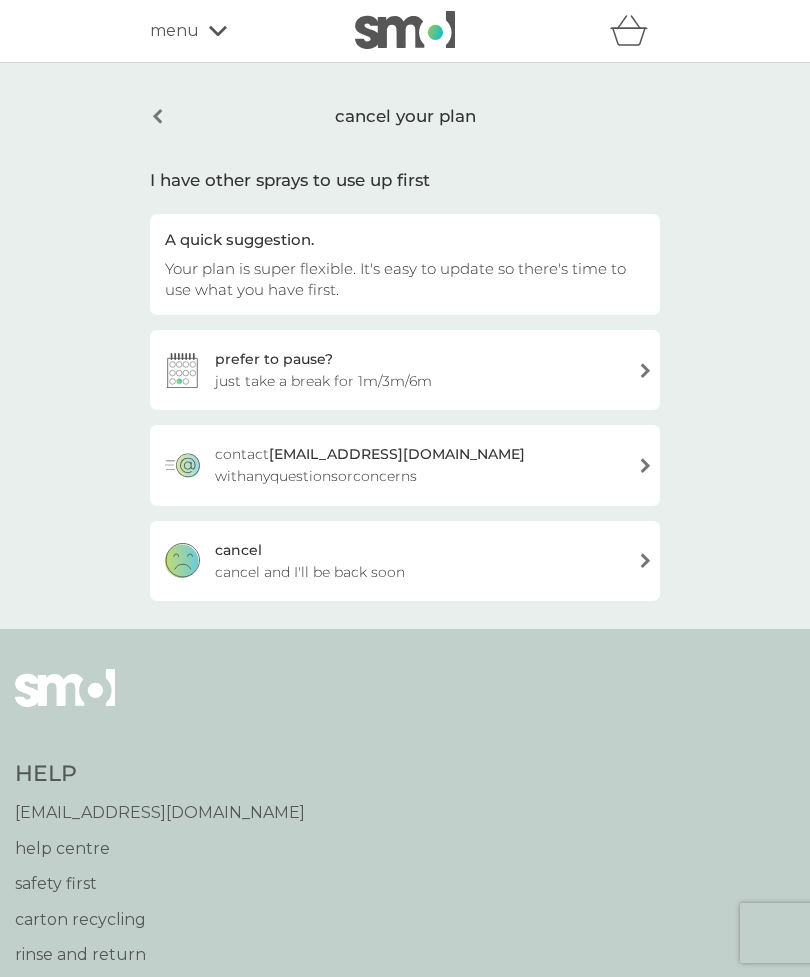 click on "[PERSON_NAME] and I'll be back soon" at bounding box center (405, 561) 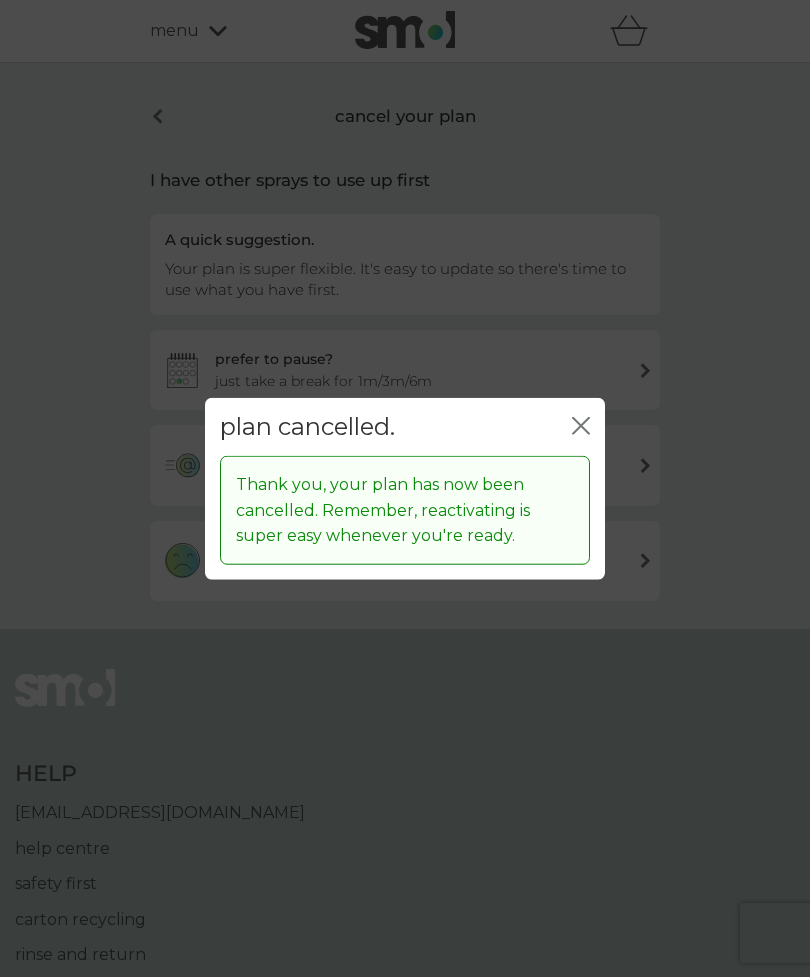click on "close" 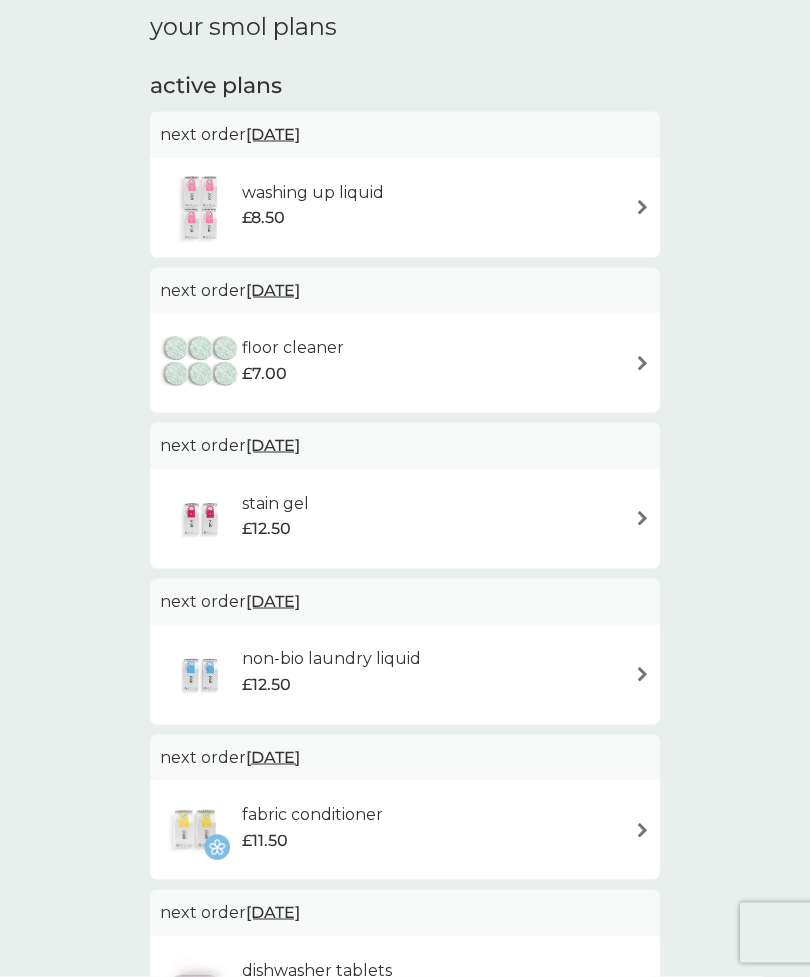 scroll, scrollTop: 295, scrollLeft: 0, axis: vertical 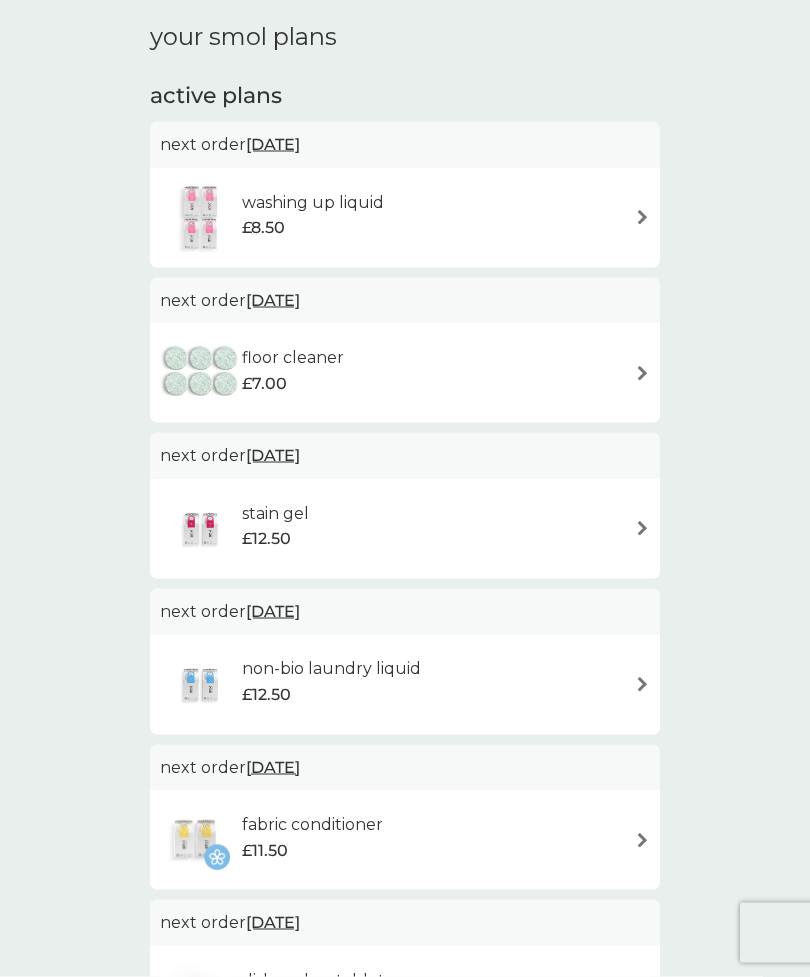 click at bounding box center (642, 373) 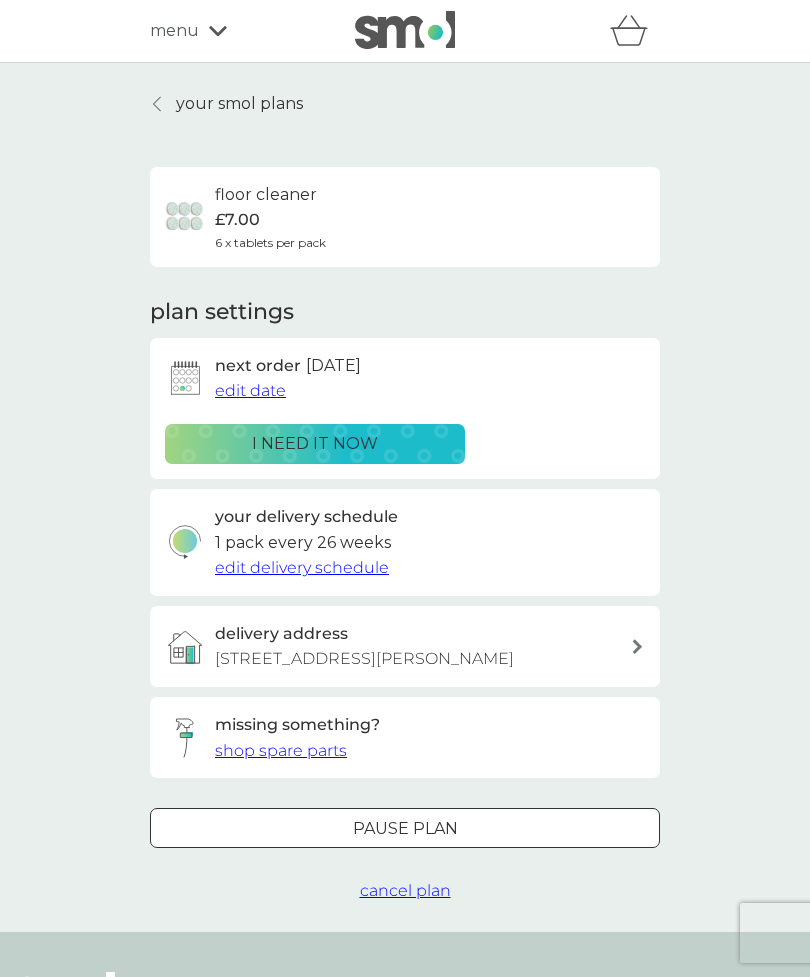 click on "cancel plan" at bounding box center [405, 890] 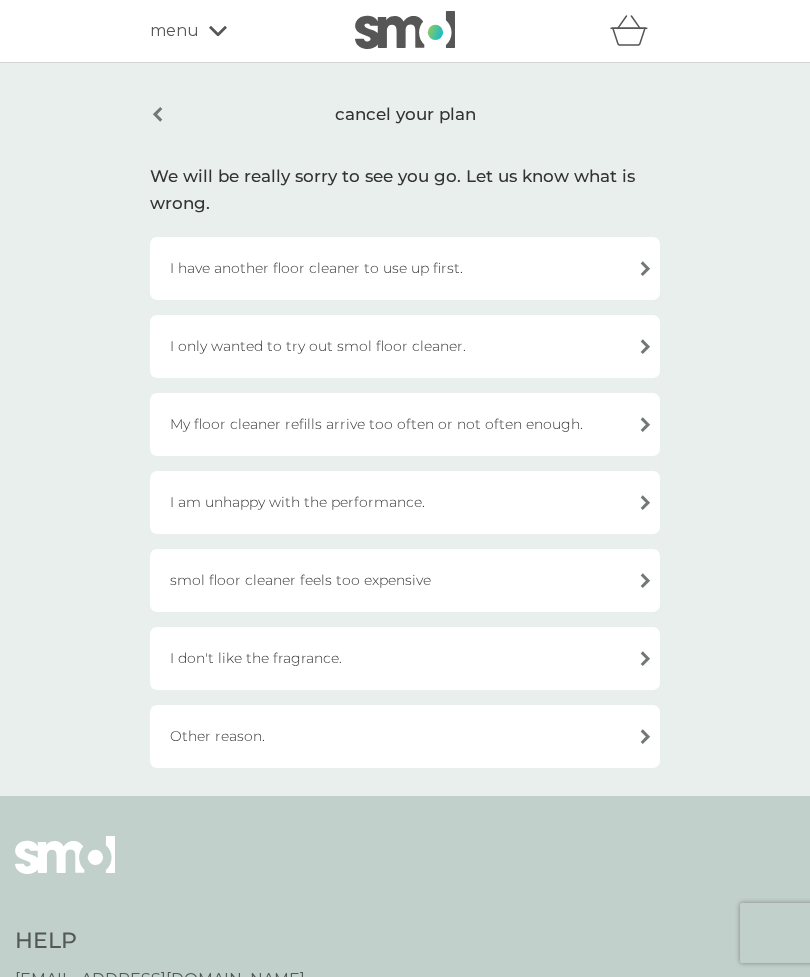 click on "I have another floor cleaner to use up first." at bounding box center (405, 268) 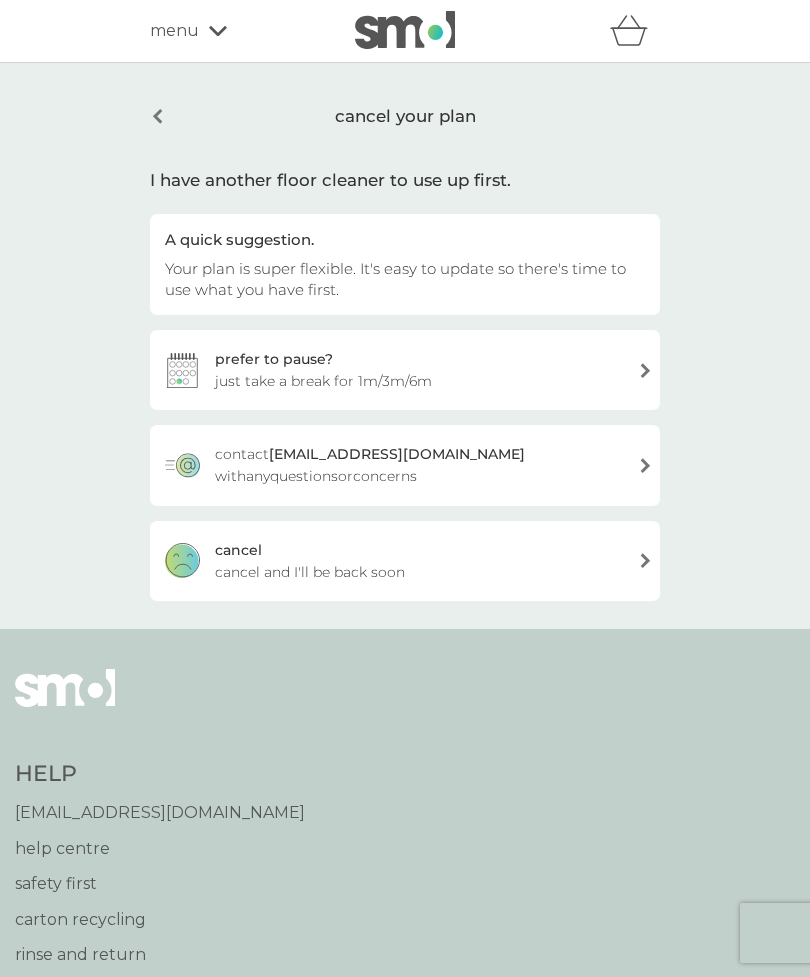 click on "[PERSON_NAME] and I'll be back soon" at bounding box center (405, 561) 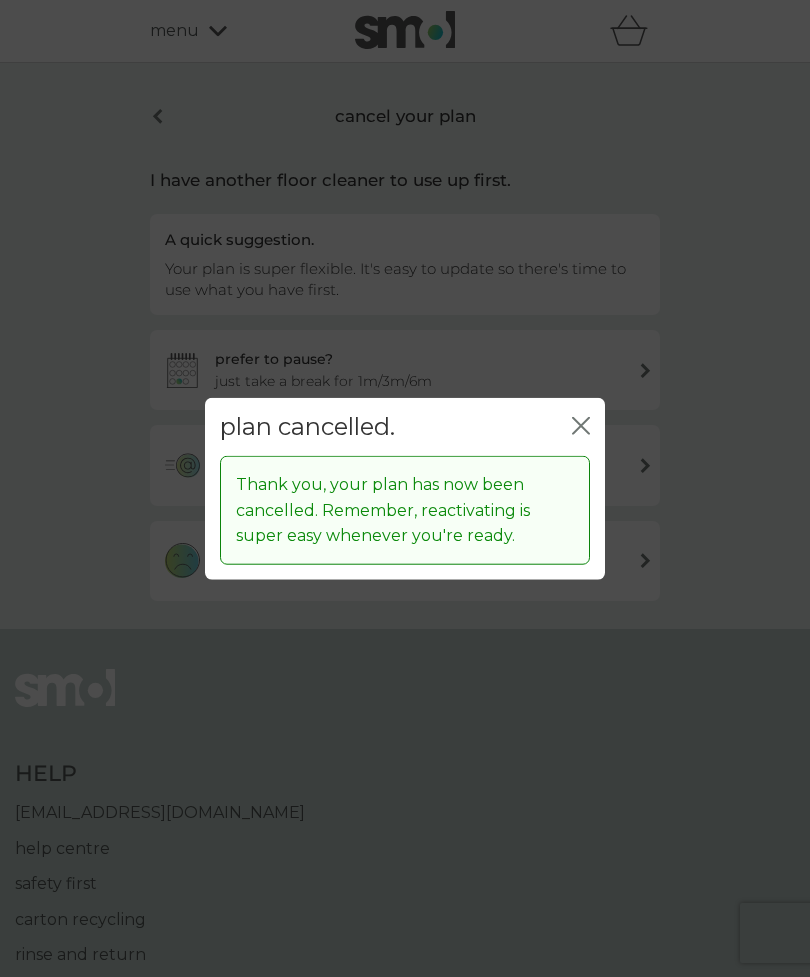 click on "plan cancelled. close" at bounding box center (405, 426) 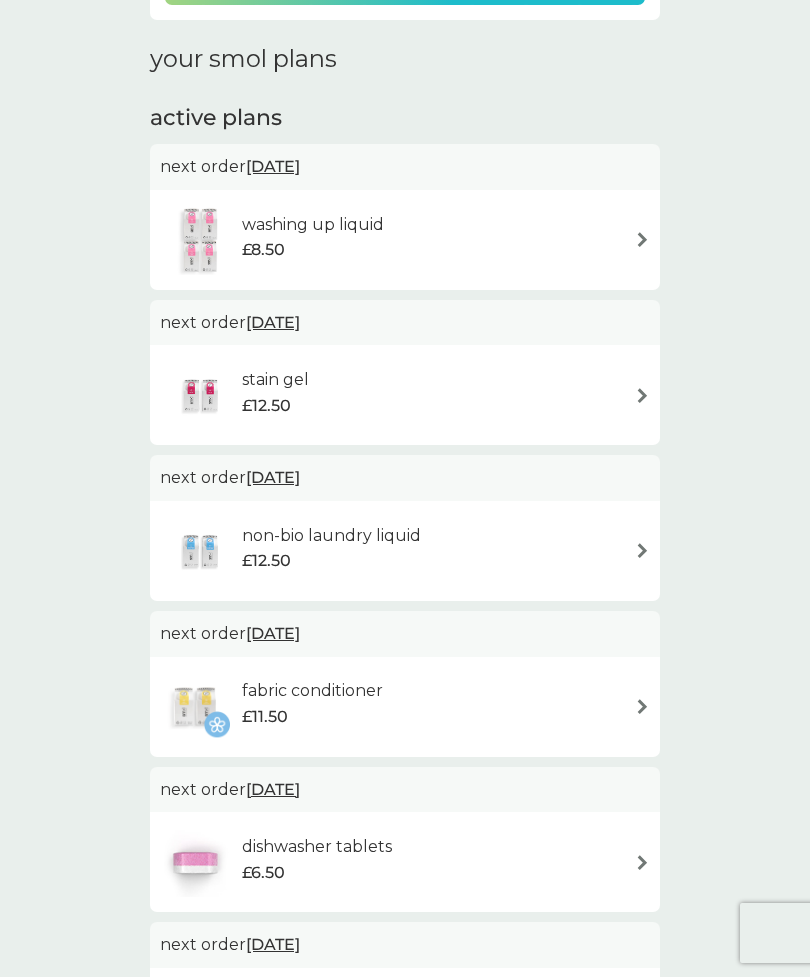 scroll, scrollTop: 259, scrollLeft: 0, axis: vertical 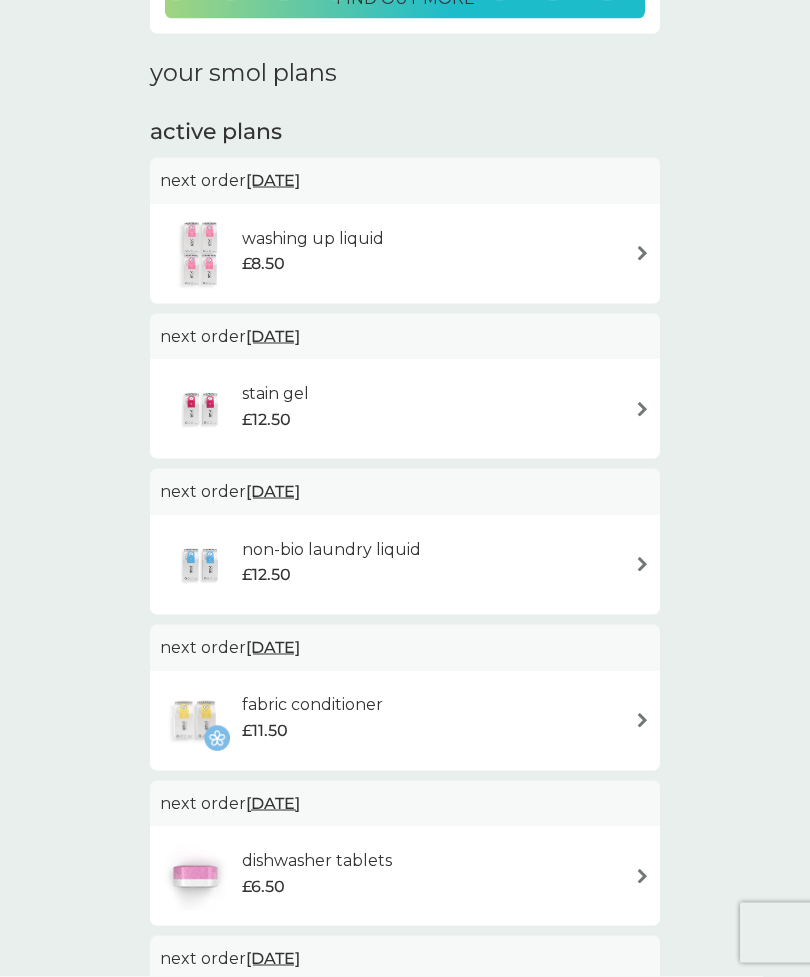 click at bounding box center (642, 564) 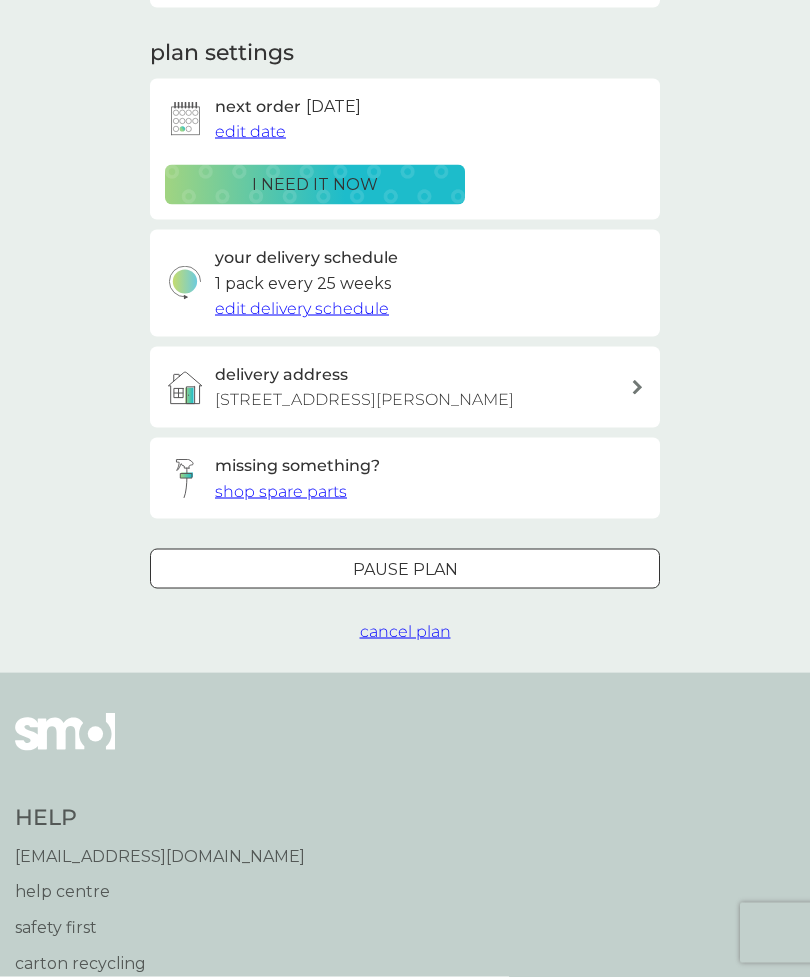 scroll, scrollTop: 0, scrollLeft: 0, axis: both 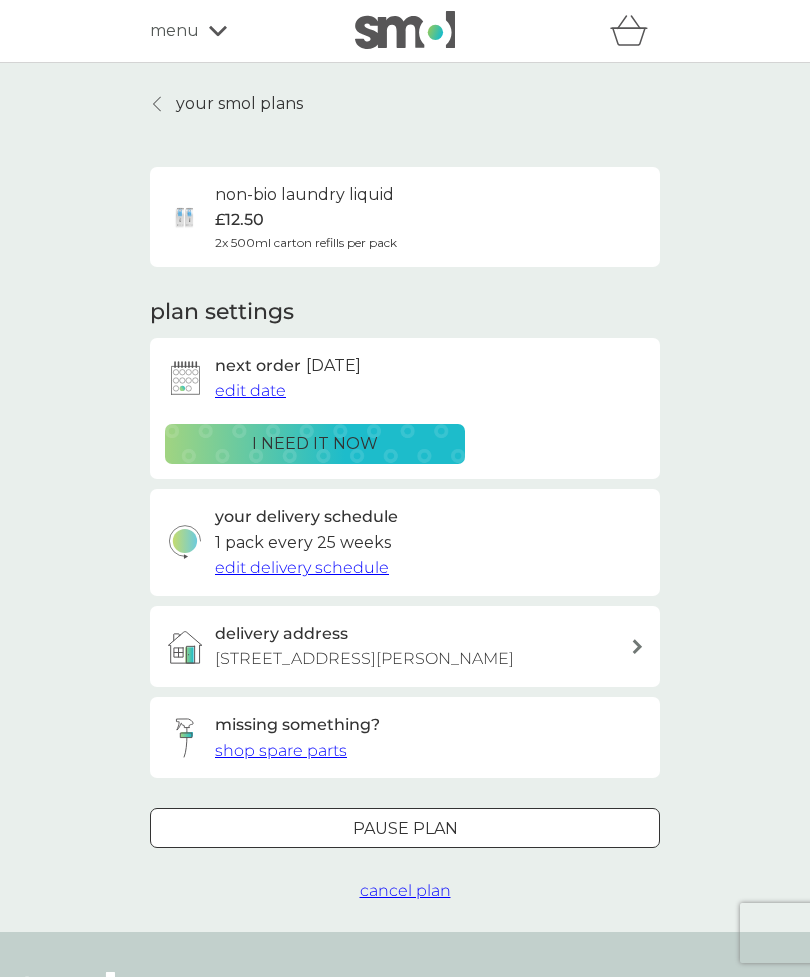 click on "edit delivery schedule" at bounding box center [302, 567] 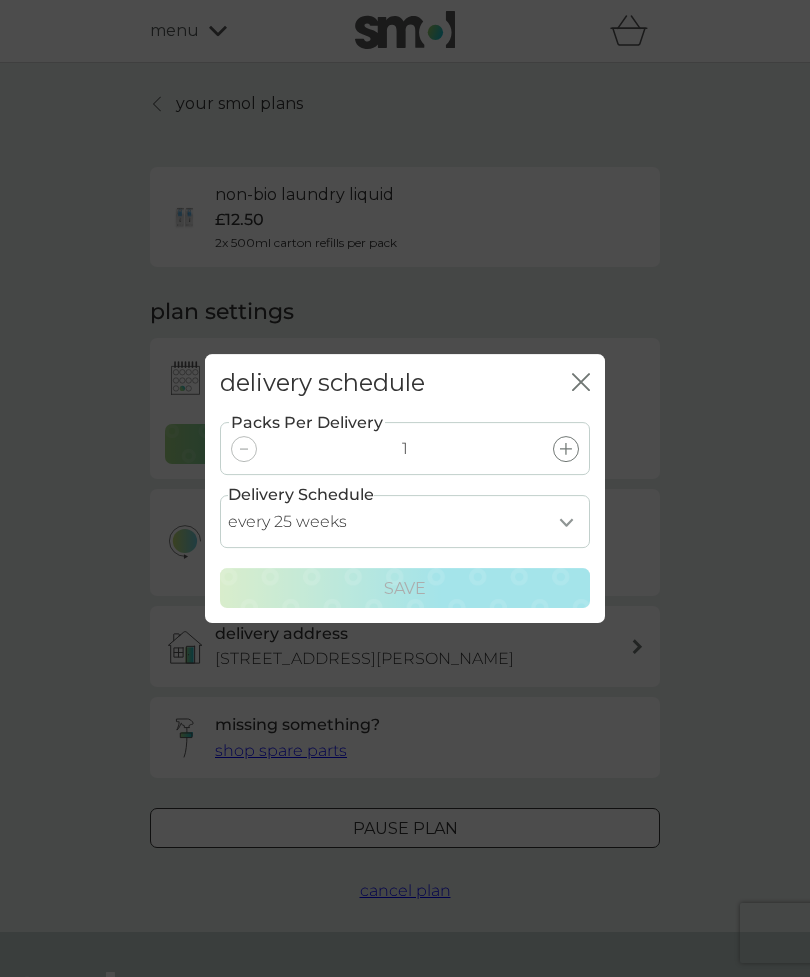 click 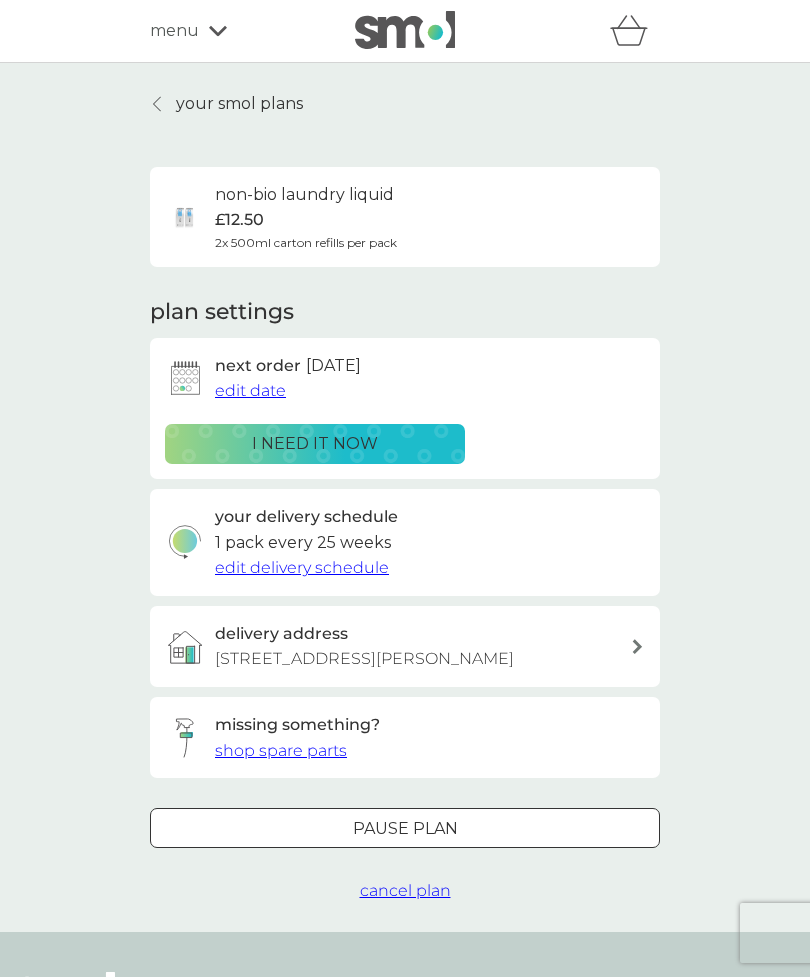 click on "edit date" at bounding box center (250, 390) 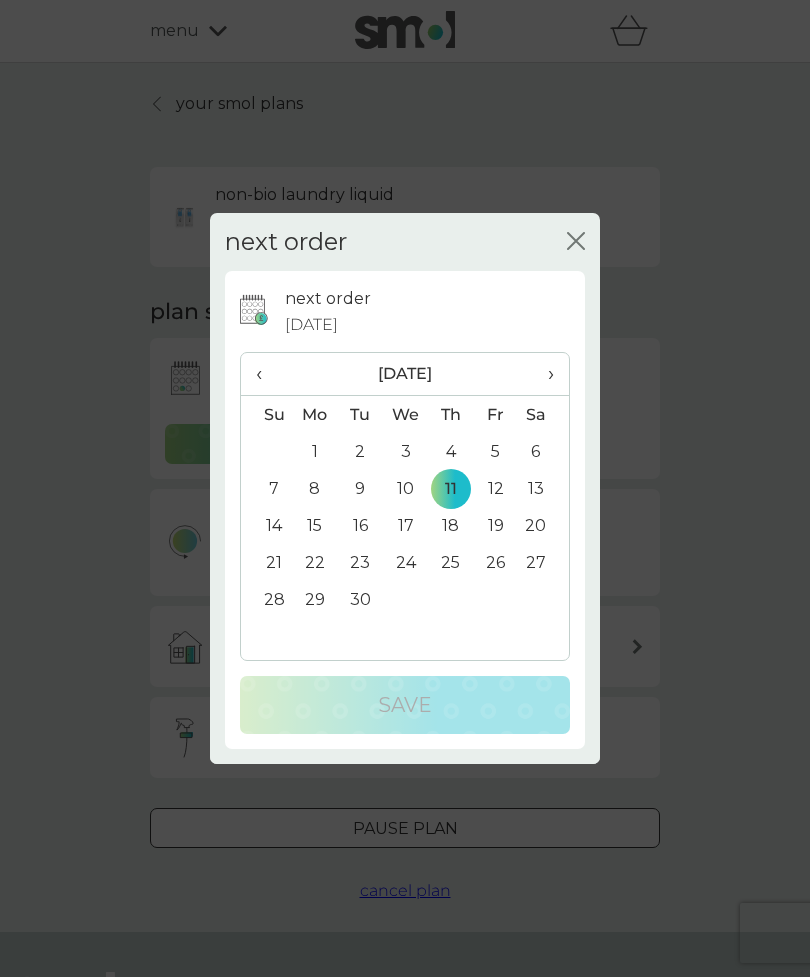 click on "‹" at bounding box center [266, 374] 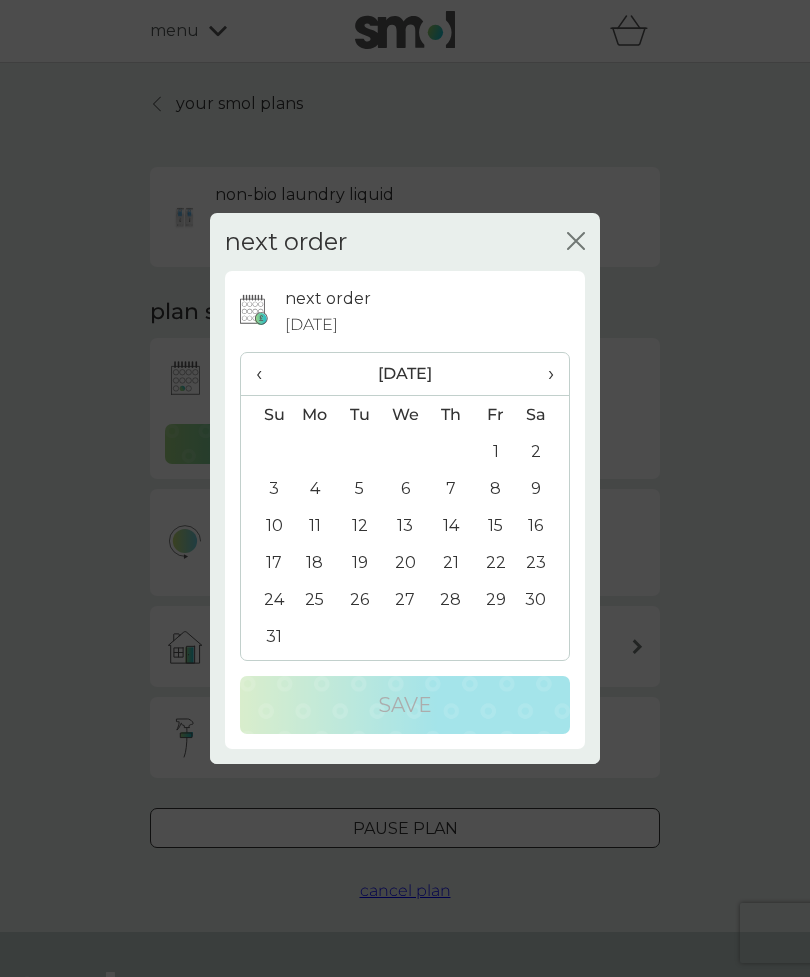 click on "10" at bounding box center [266, 525] 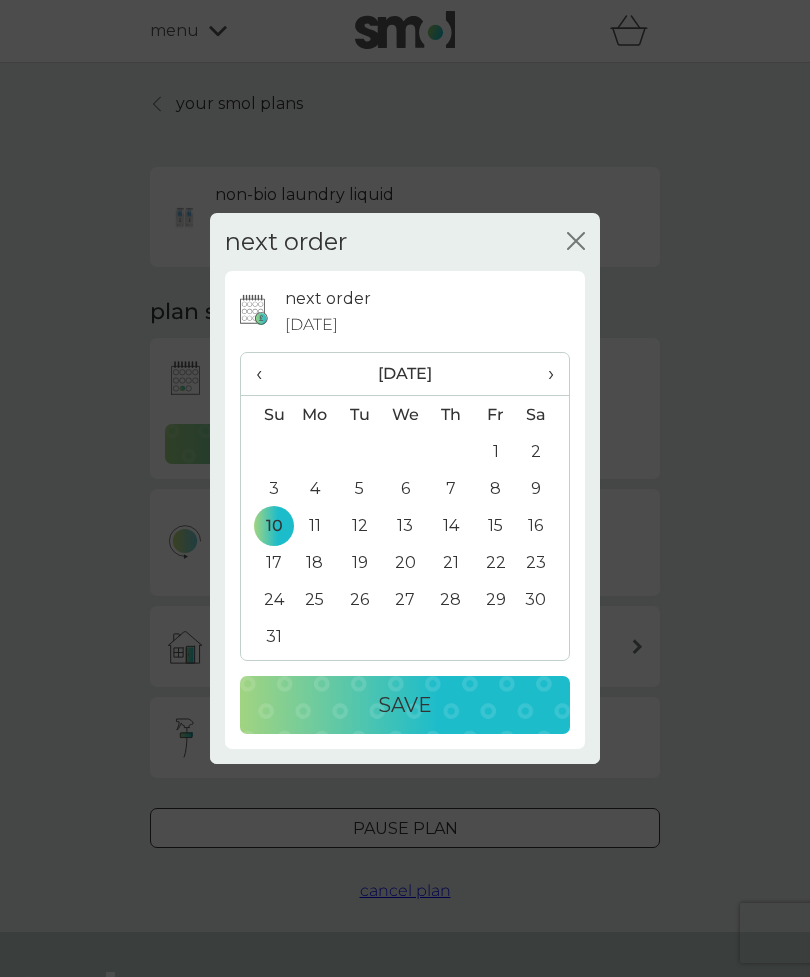 click on "Save" at bounding box center (405, 705) 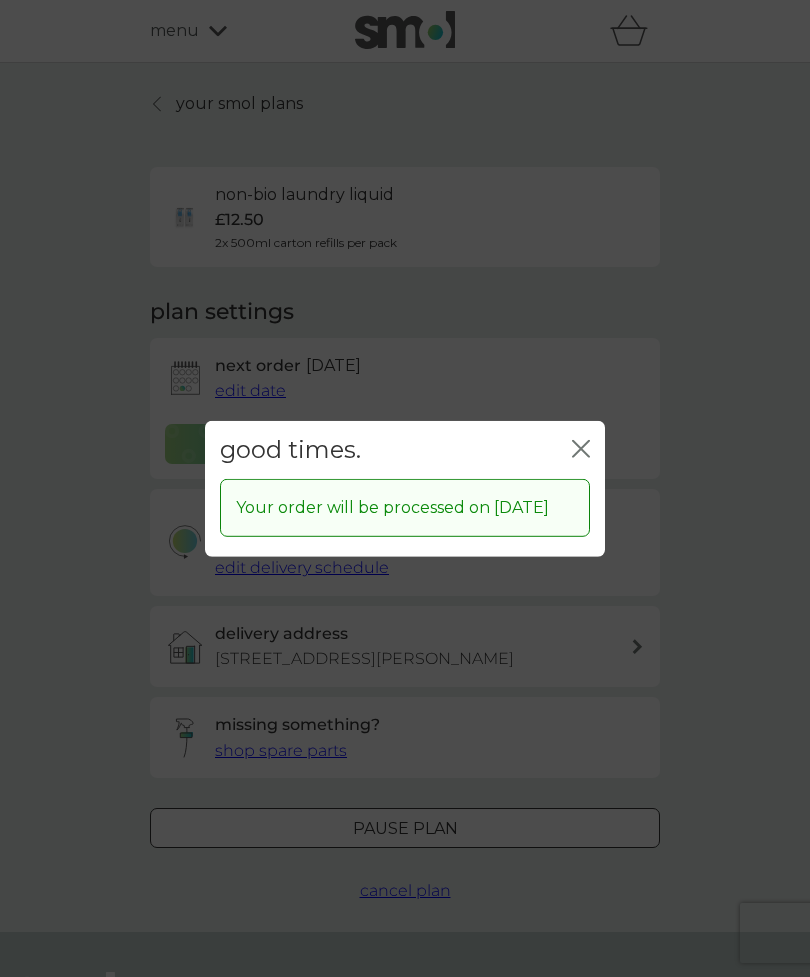 click on "good times. close" at bounding box center (405, 449) 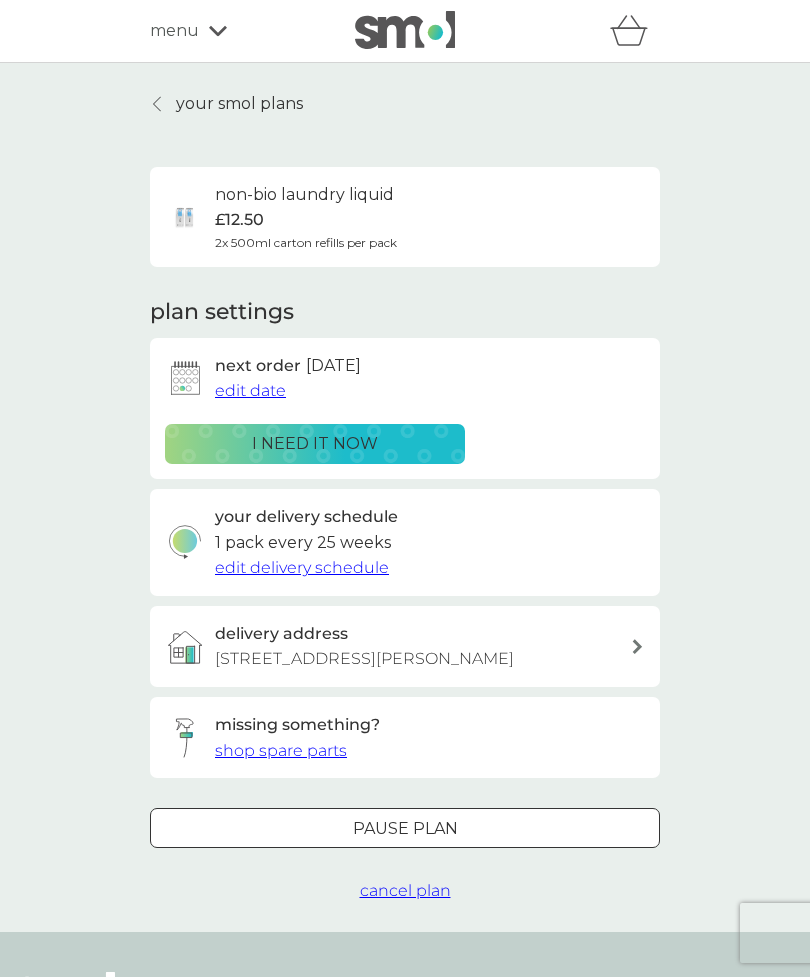 scroll, scrollTop: 0, scrollLeft: 0, axis: both 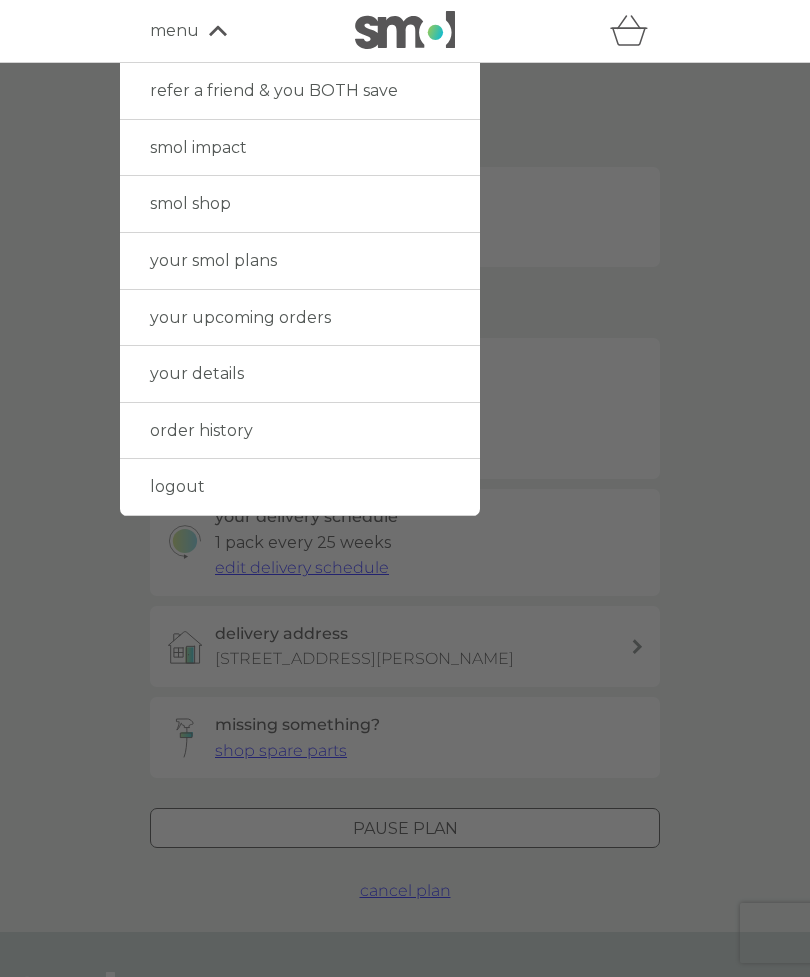 click at bounding box center [405, 551] 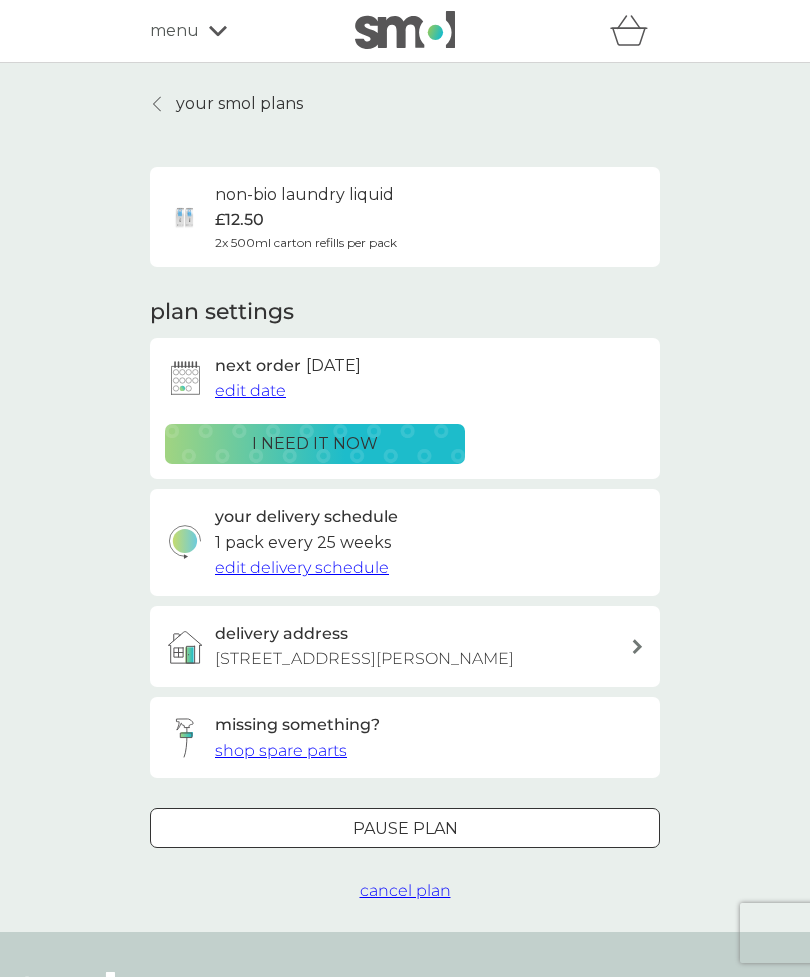 click on "your smol plans" at bounding box center (239, 104) 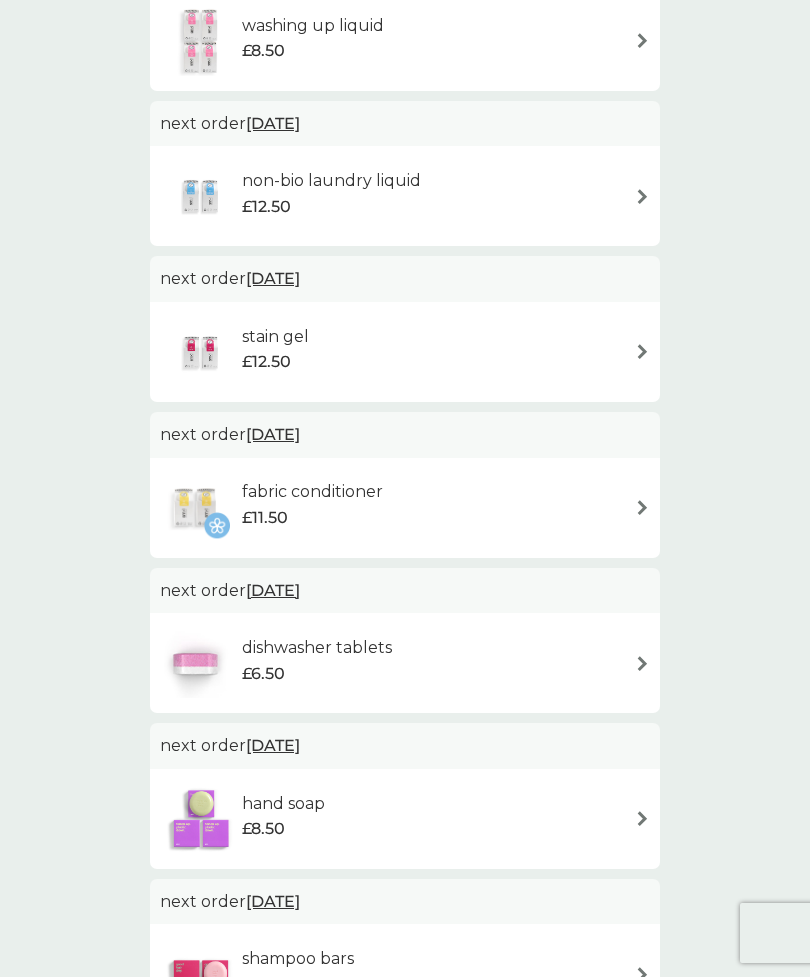 scroll, scrollTop: 471, scrollLeft: 0, axis: vertical 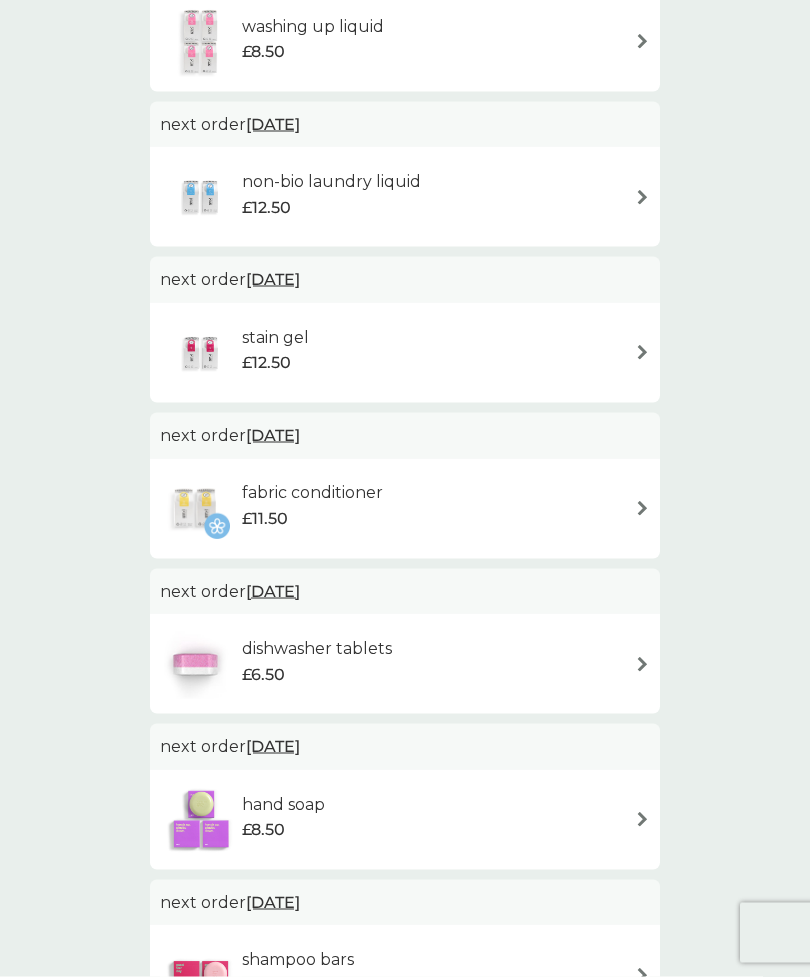 click at bounding box center [642, 819] 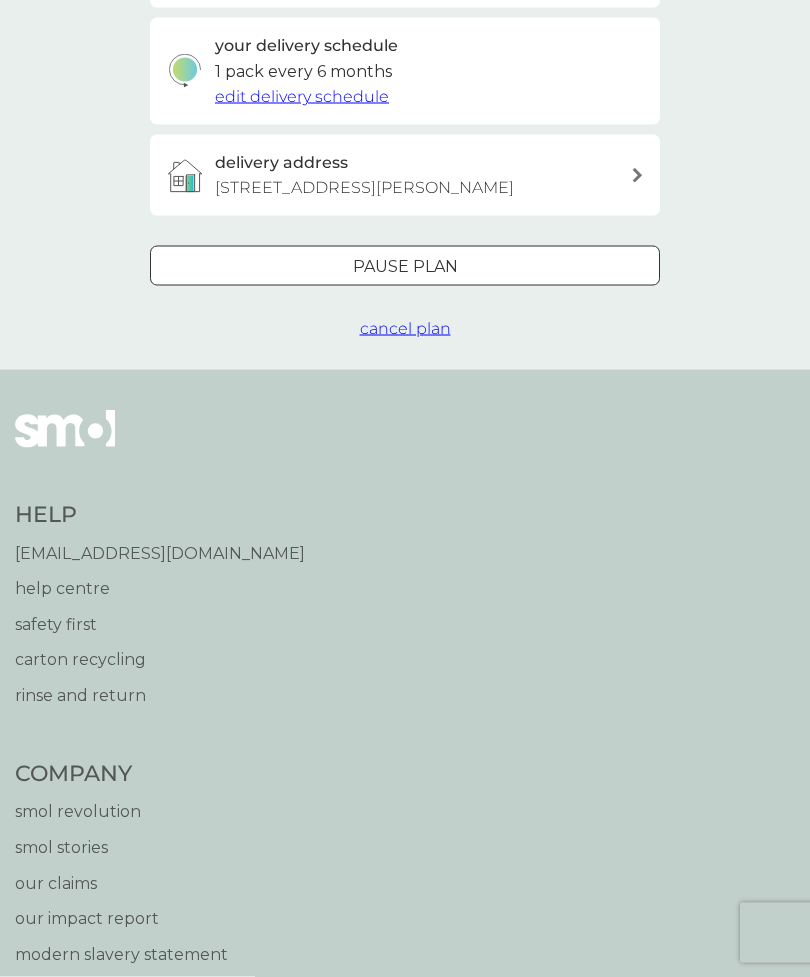 scroll, scrollTop: 0, scrollLeft: 0, axis: both 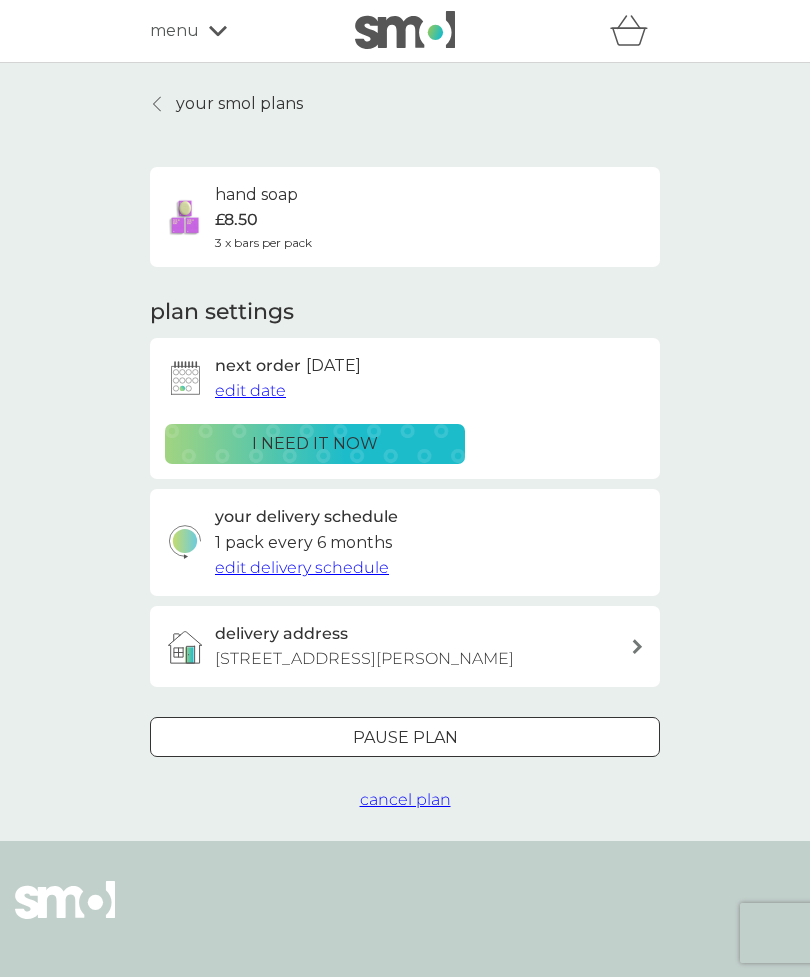 click on "edit delivery schedule" at bounding box center [302, 567] 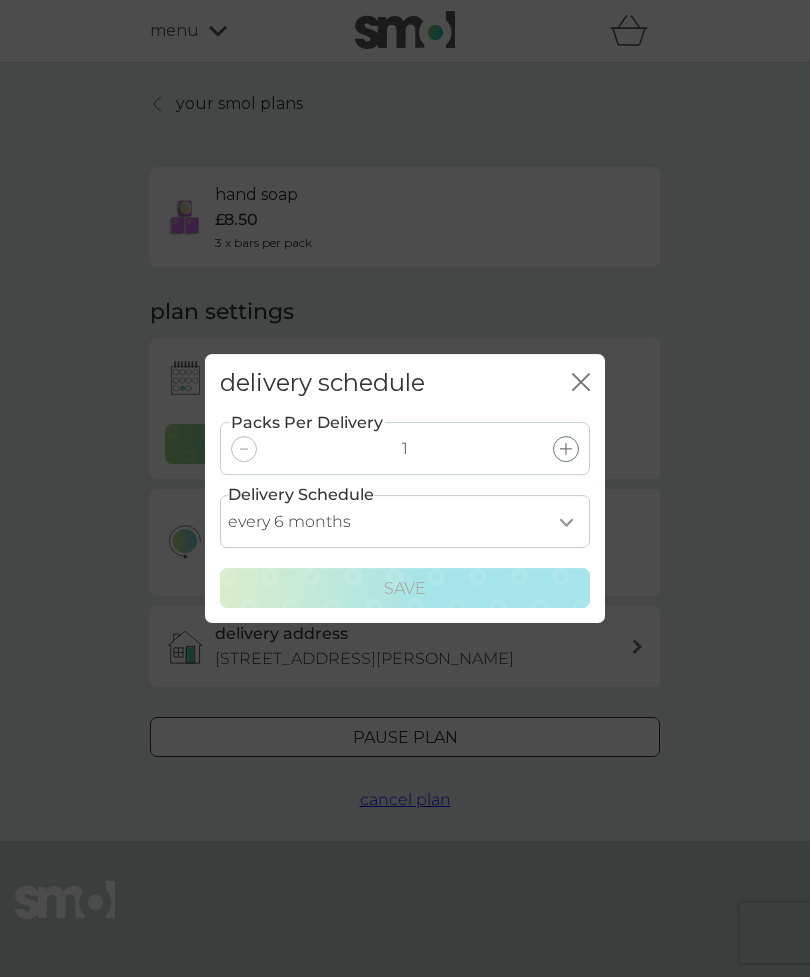 click on "every 1 month every 2 months every 3 months every 4 months every 5 months every 6 months" at bounding box center (405, 521) 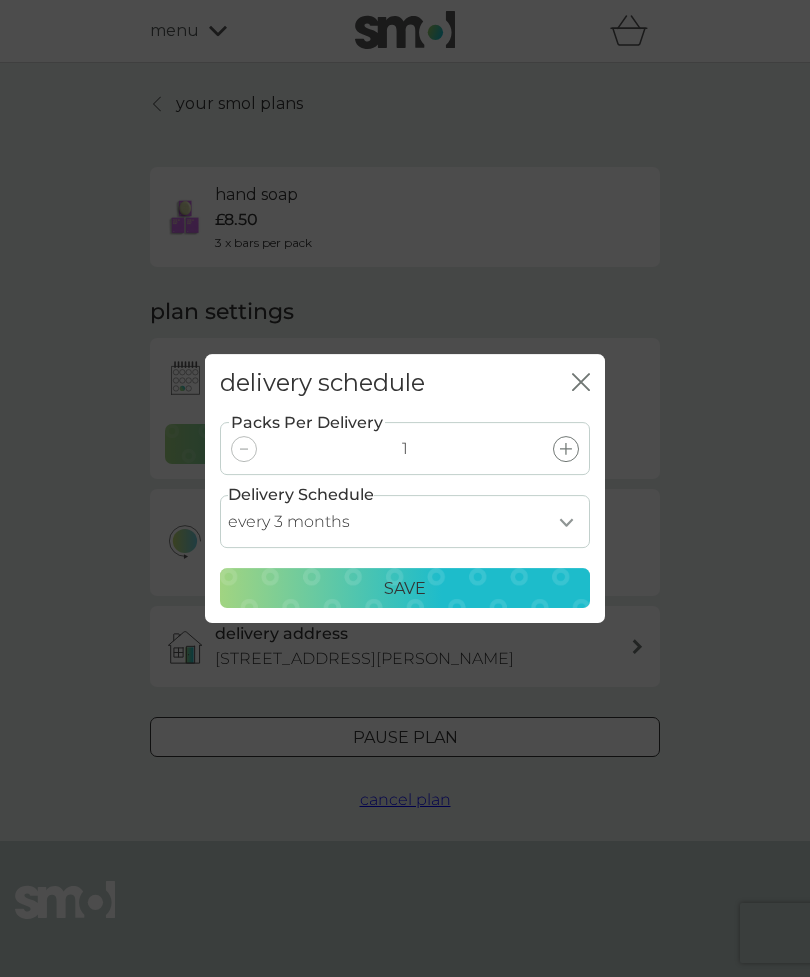click on "every 1 month every 2 months every 3 months every 4 months every 5 months every 6 months" at bounding box center (405, 521) 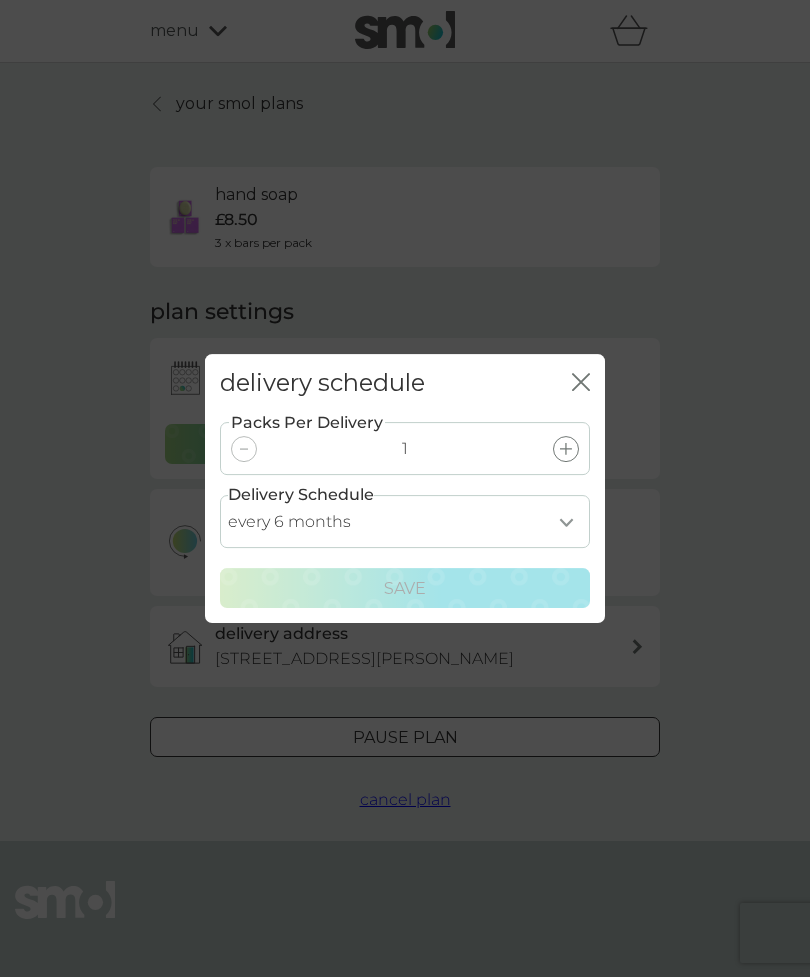 click on "delivery schedule close" at bounding box center [405, 383] 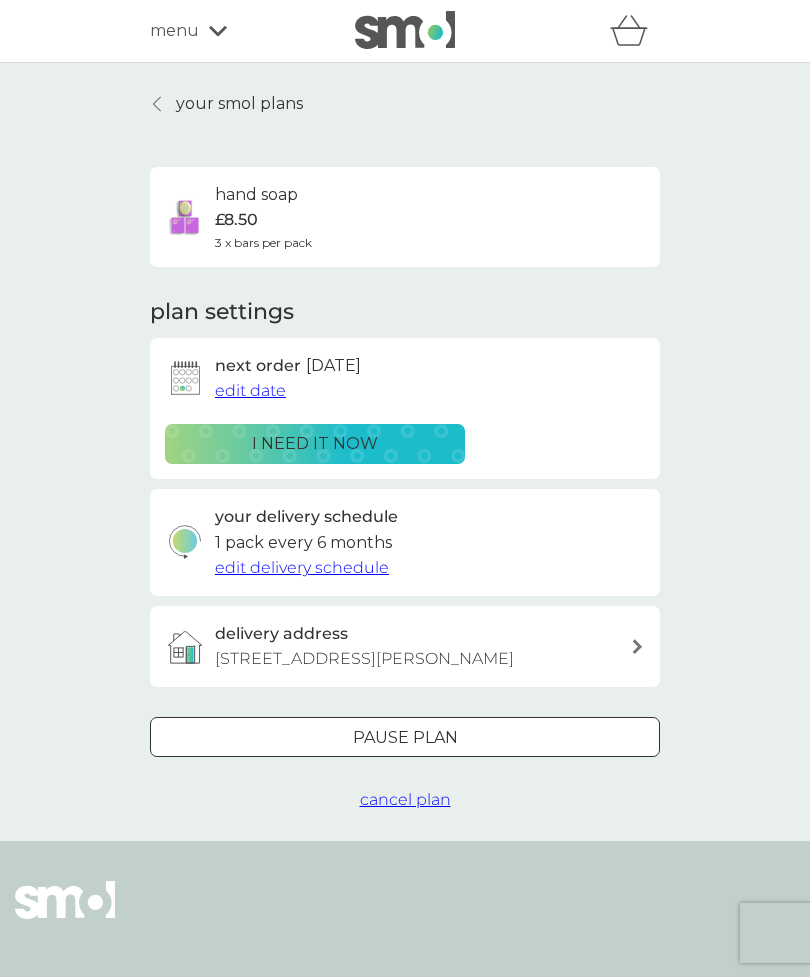 click on "your smol plans" at bounding box center [239, 104] 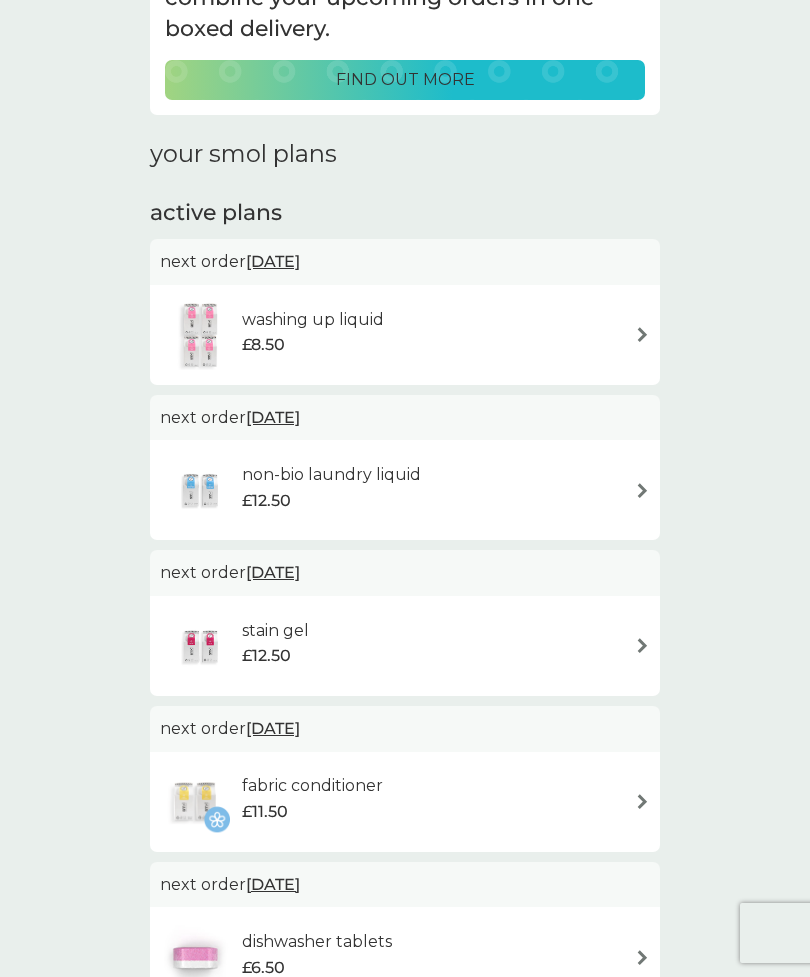 scroll, scrollTop: 0, scrollLeft: 0, axis: both 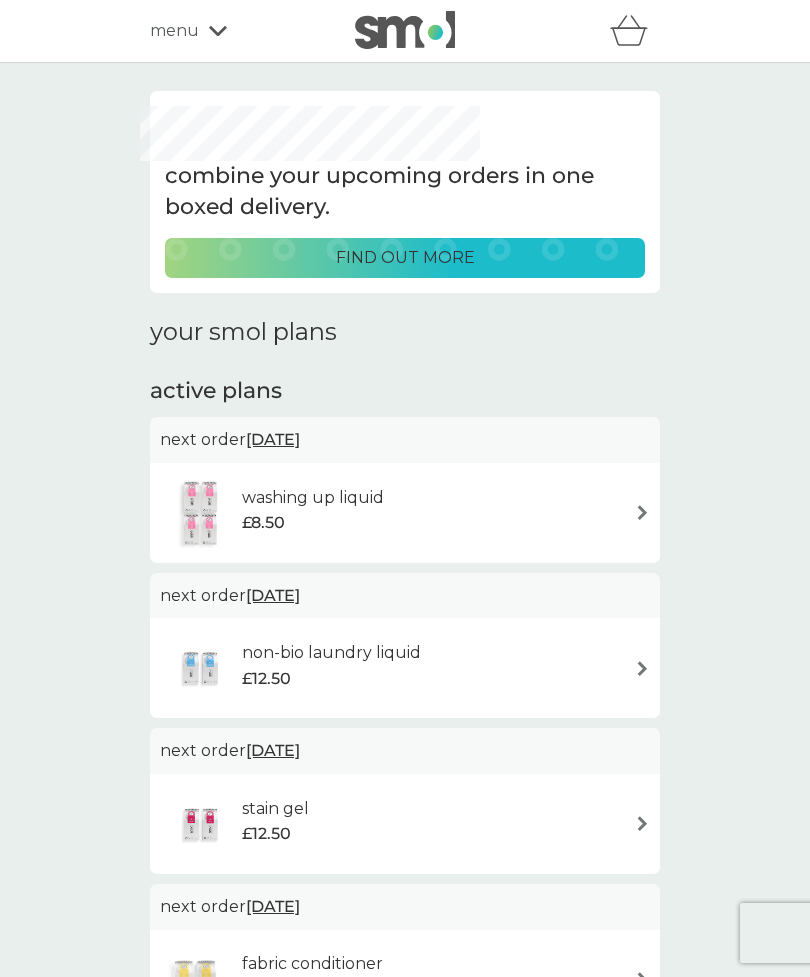 click on "menu" at bounding box center (174, 31) 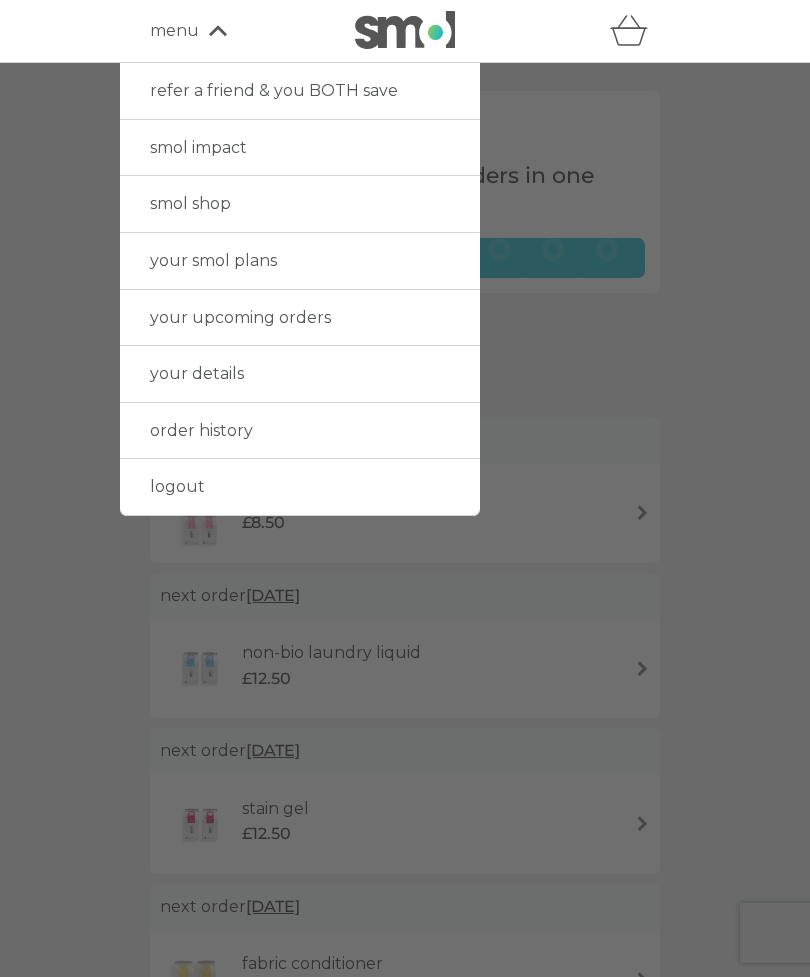 click on "logout" at bounding box center (300, 487) 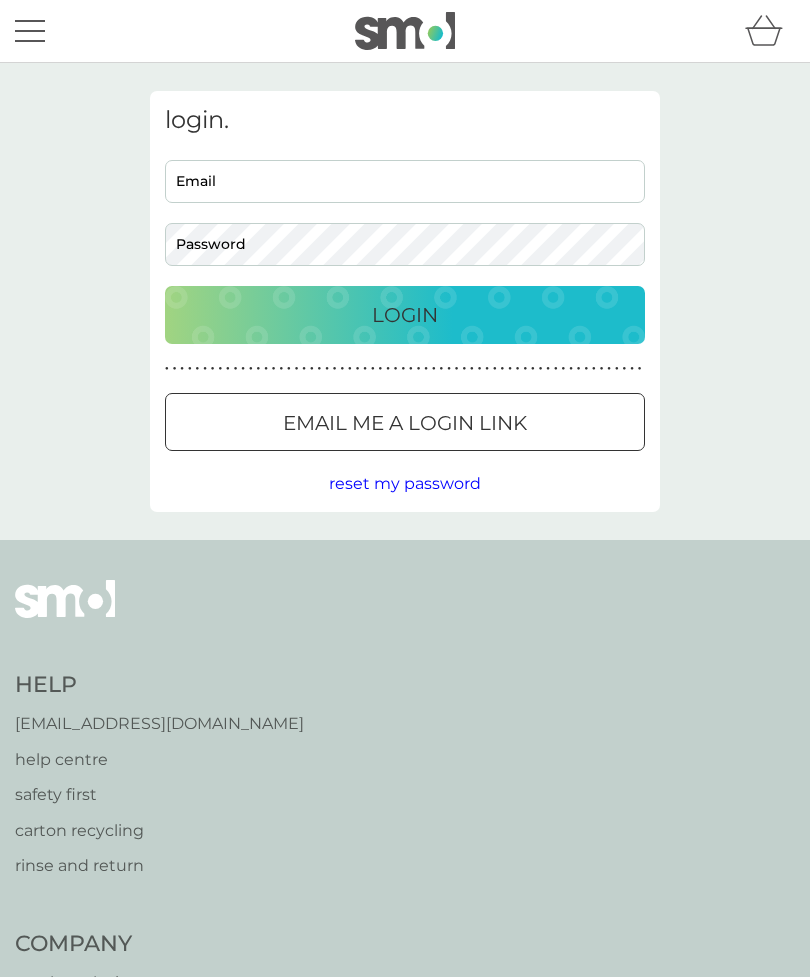 scroll, scrollTop: 0, scrollLeft: 0, axis: both 